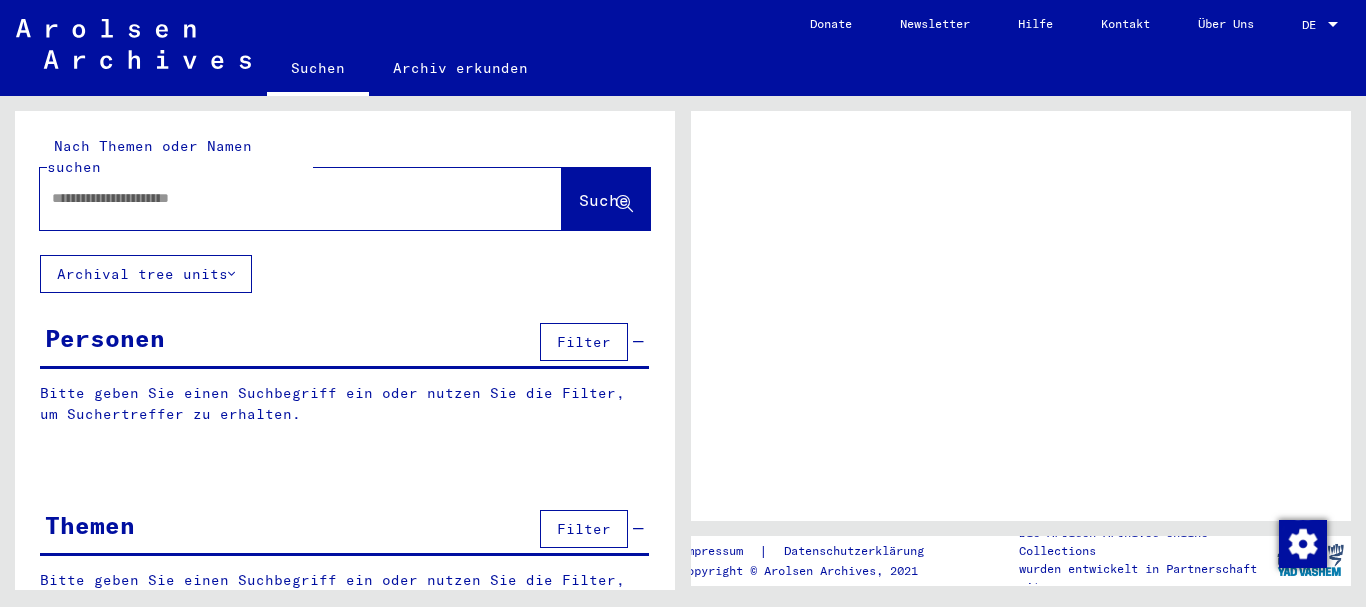 scroll, scrollTop: 0, scrollLeft: 0, axis: both 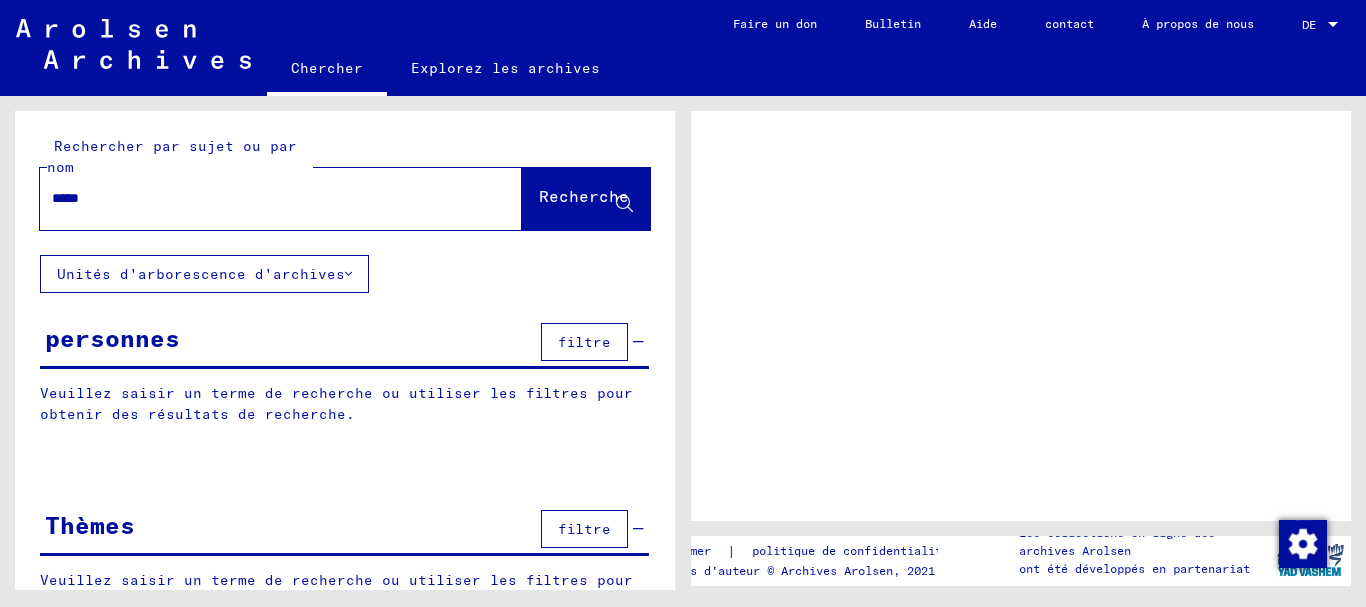 type on "*****" 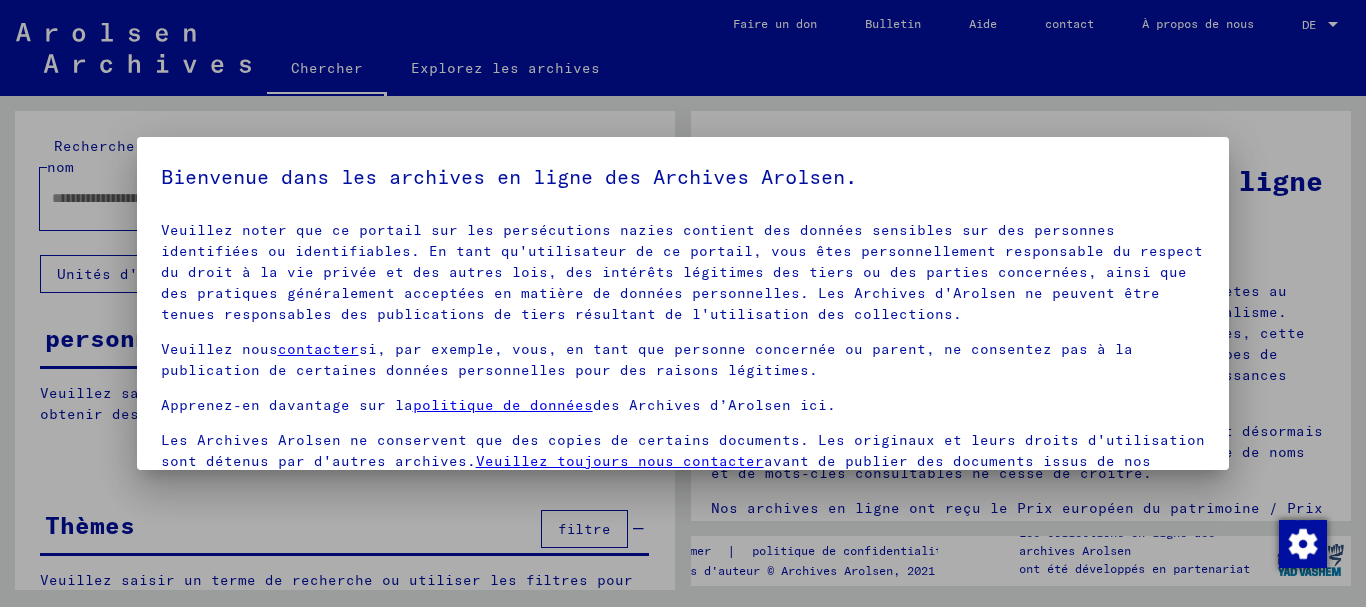 scroll, scrollTop: 127, scrollLeft: 0, axis: vertical 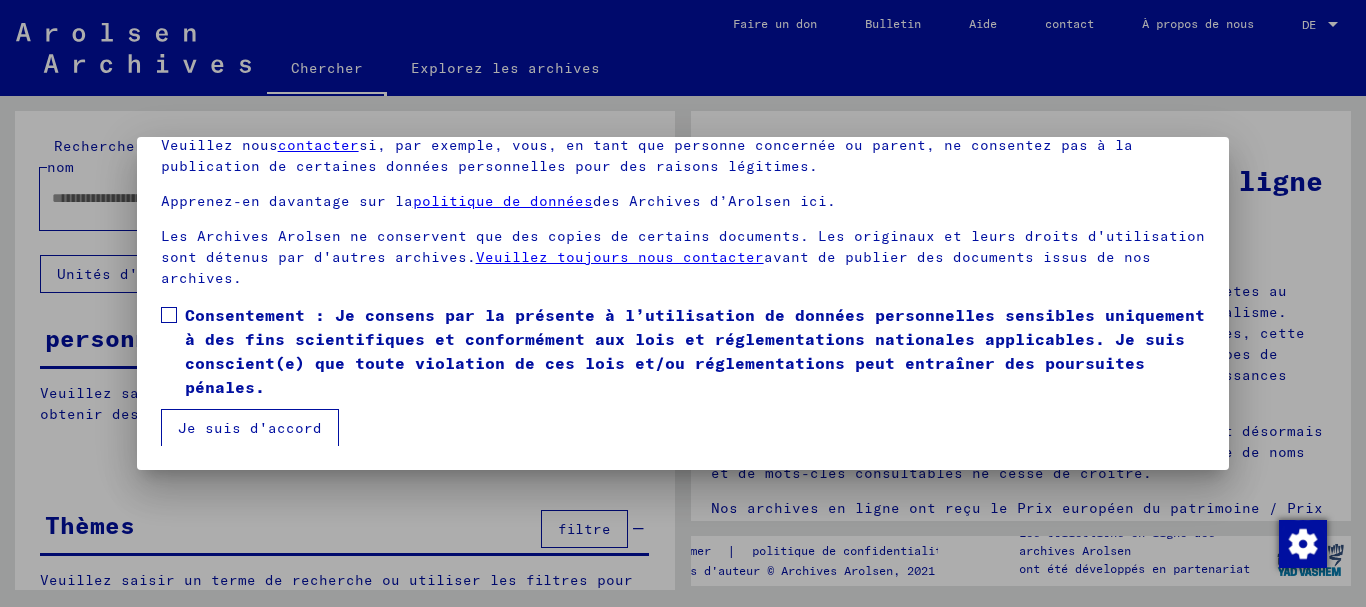 click at bounding box center [169, 315] 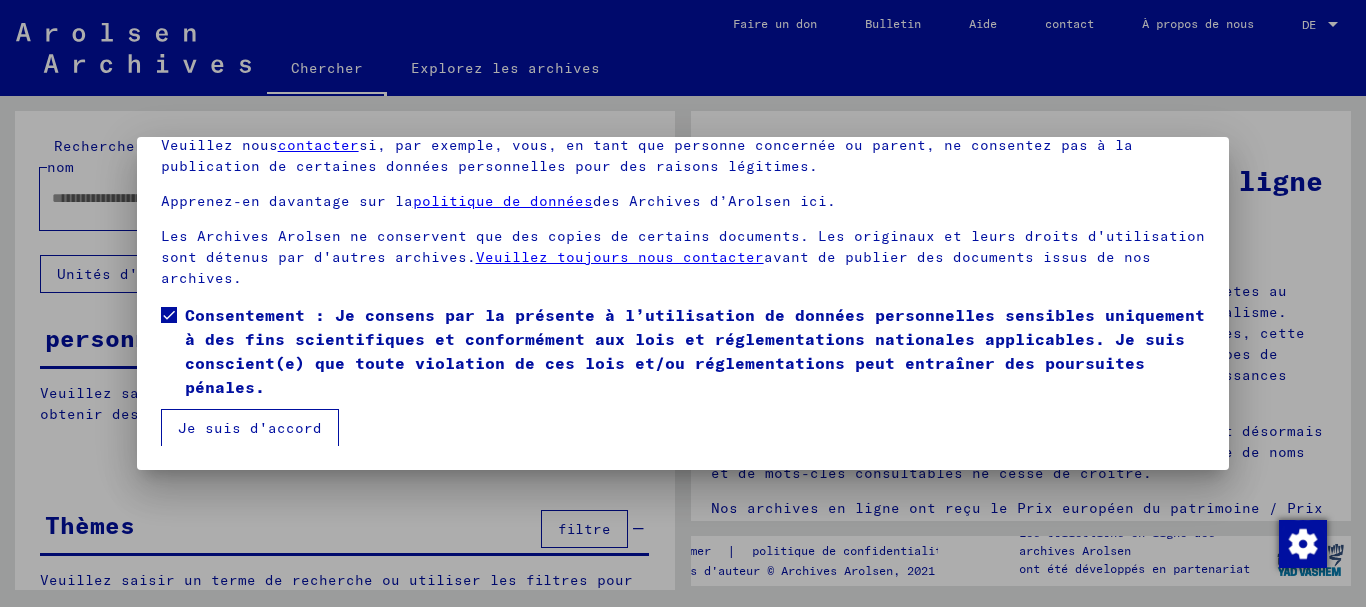 click on "Je suis d'accord" at bounding box center (250, 428) 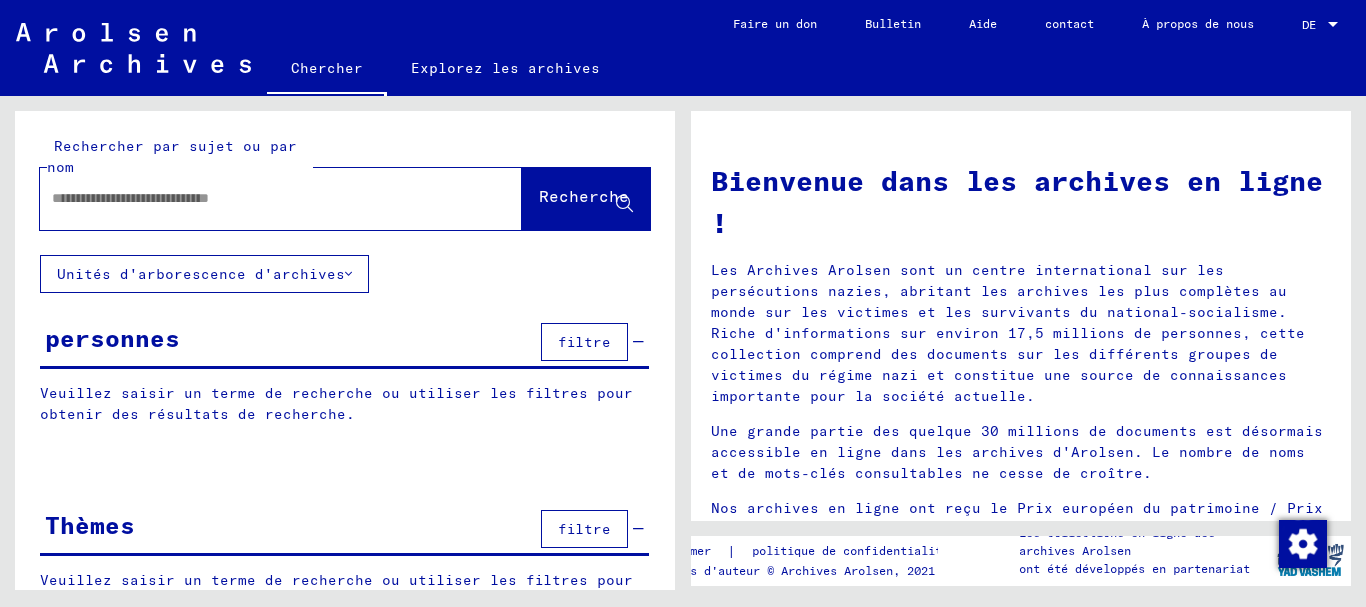 click 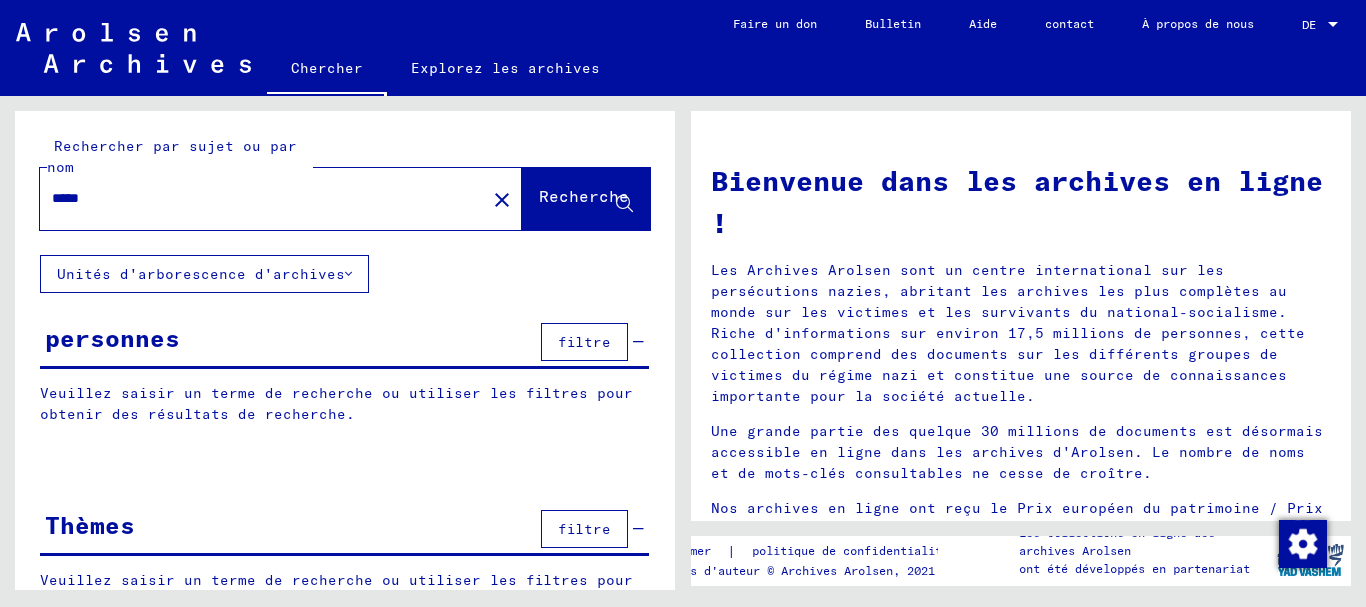 click on "Recherche" 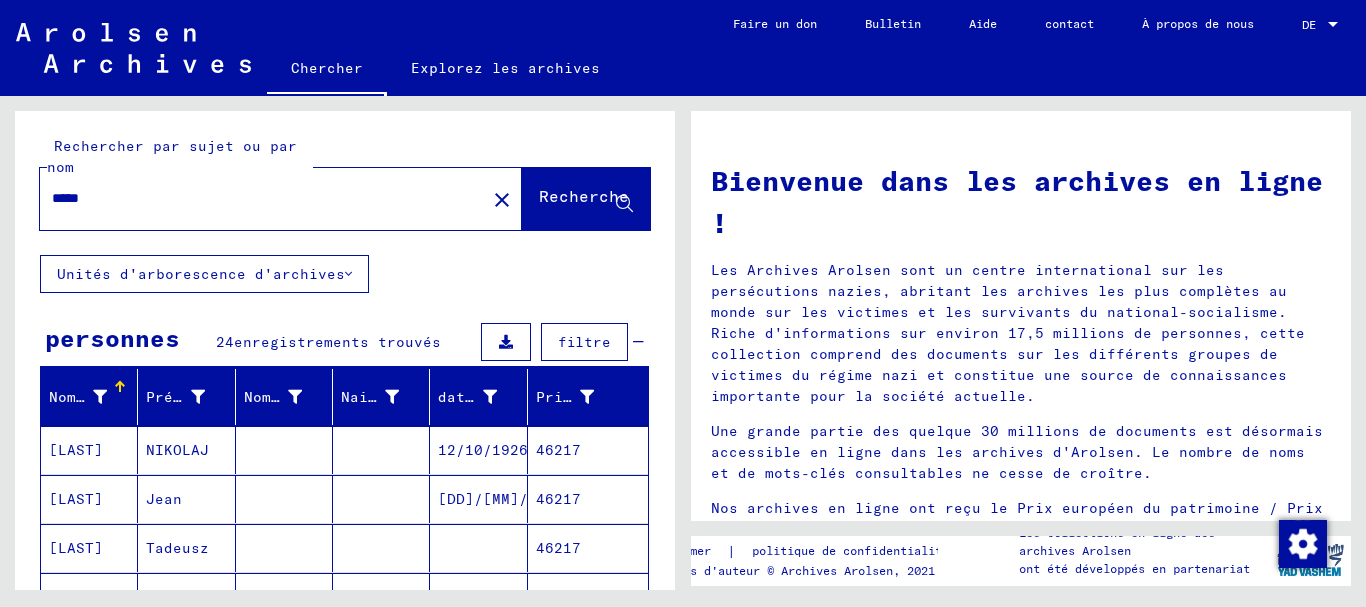 click on "[DD]/[MM]/[YYYY]" at bounding box center [478, 548] 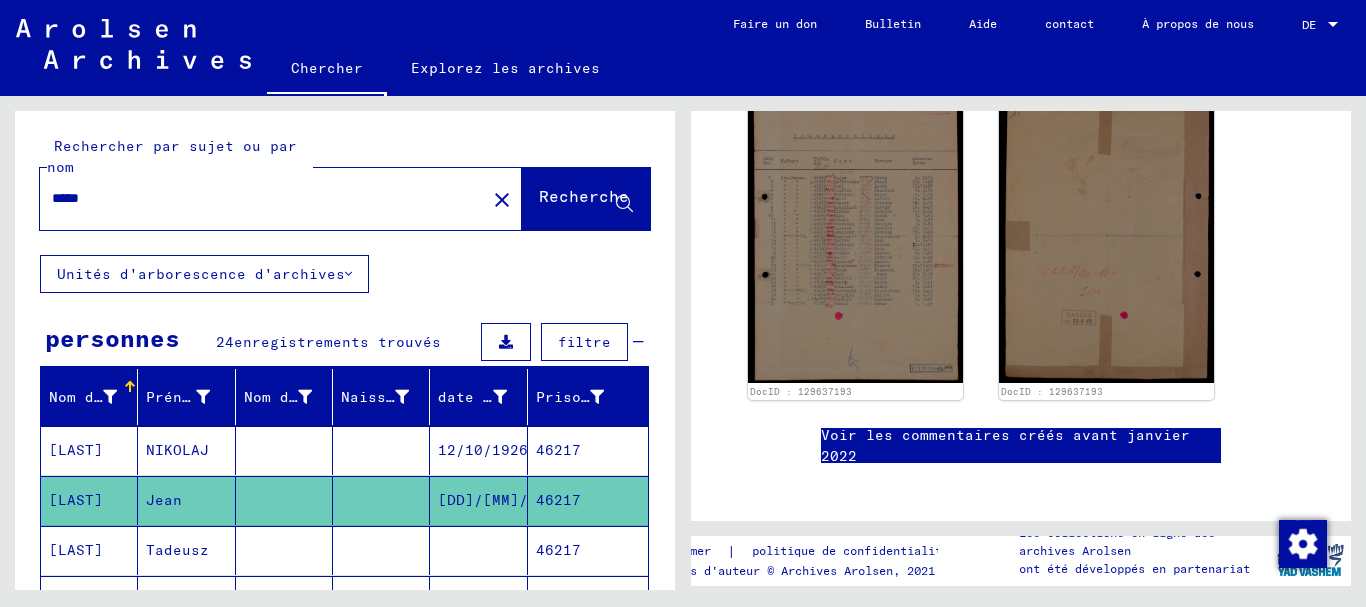 scroll, scrollTop: 535, scrollLeft: 0, axis: vertical 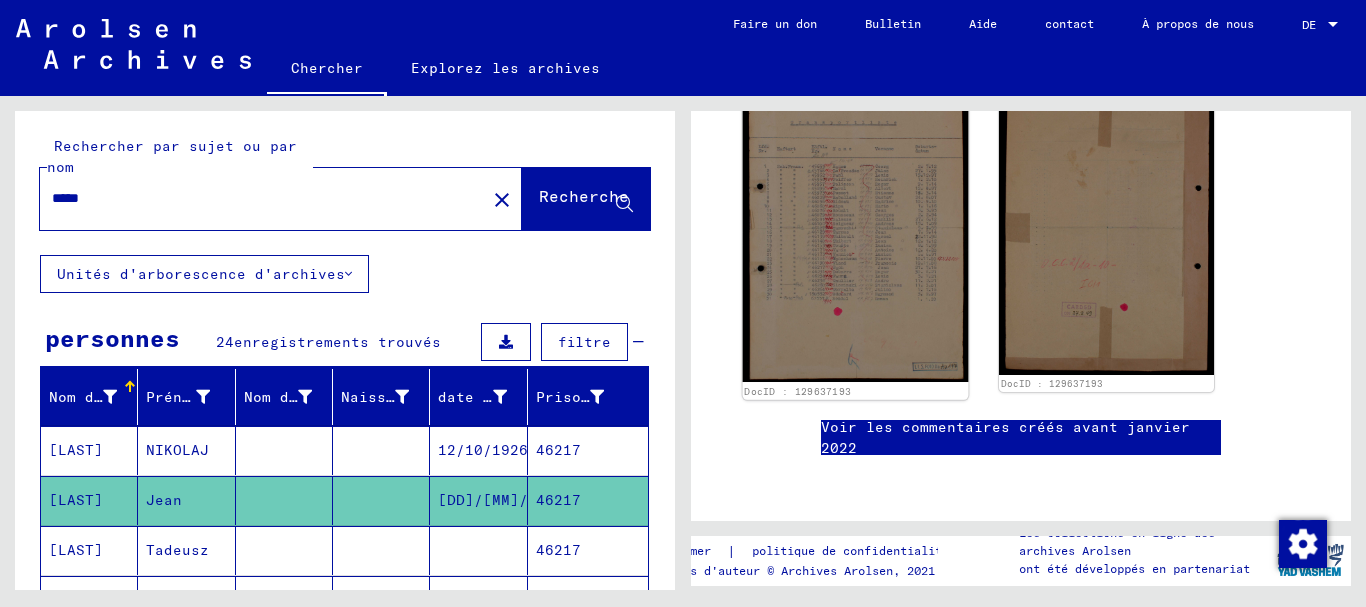 click 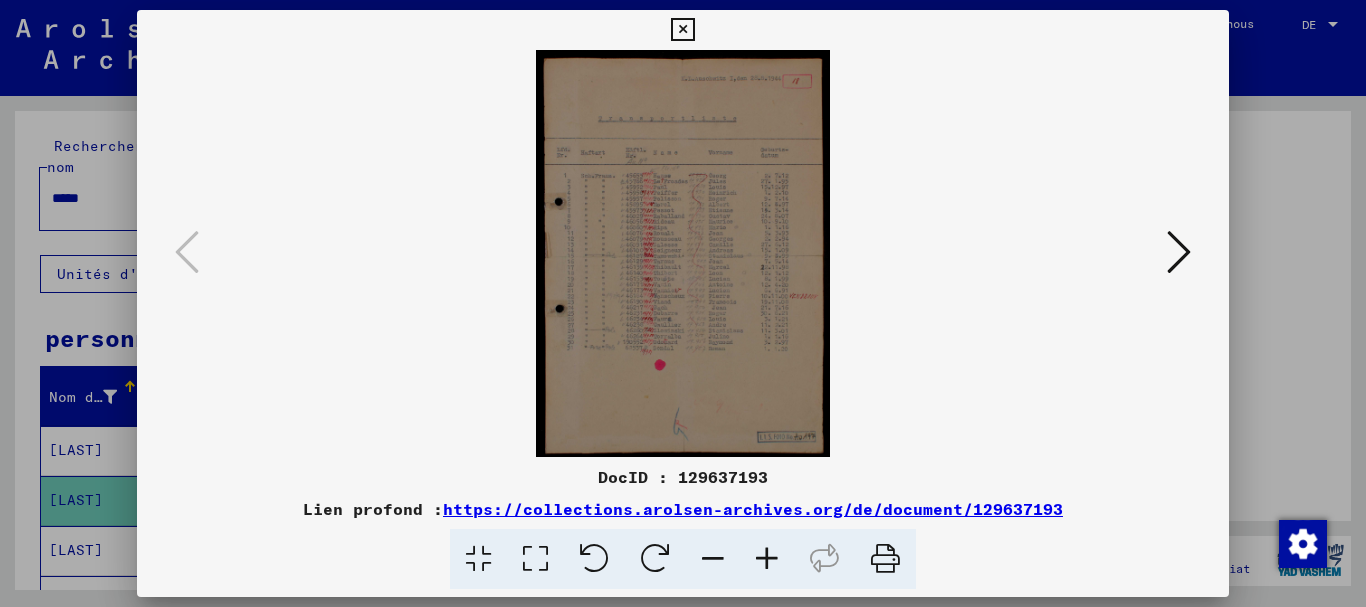 click at bounding box center [682, 30] 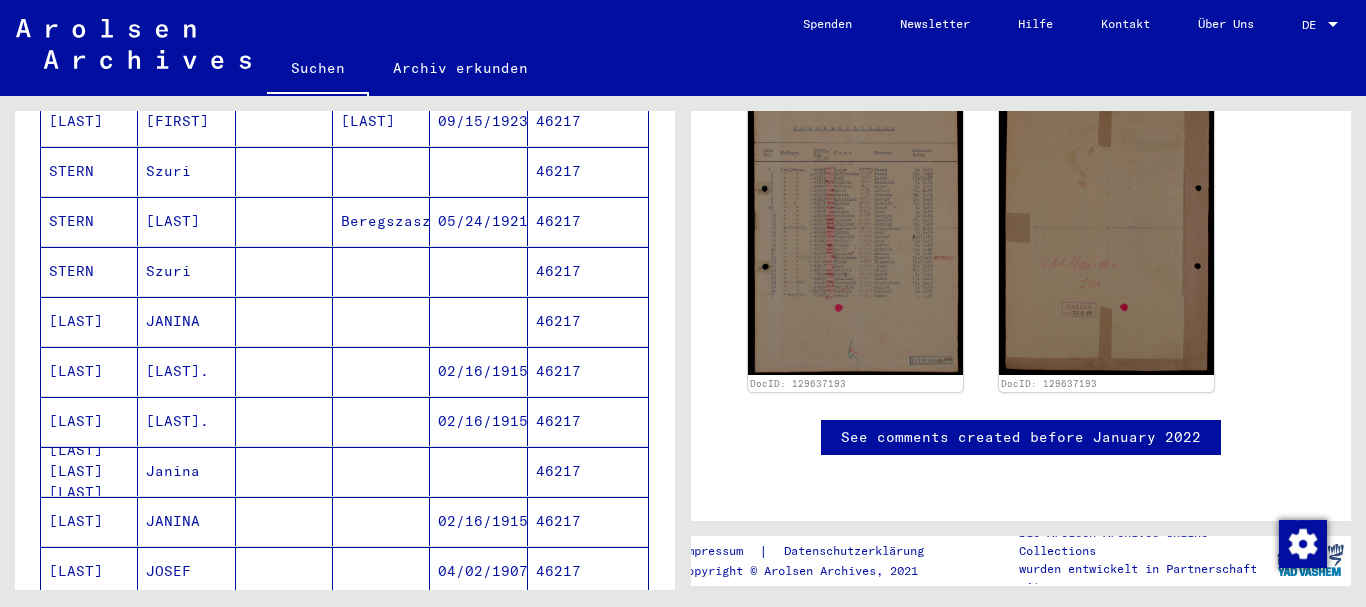 scroll, scrollTop: 1379, scrollLeft: 0, axis: vertical 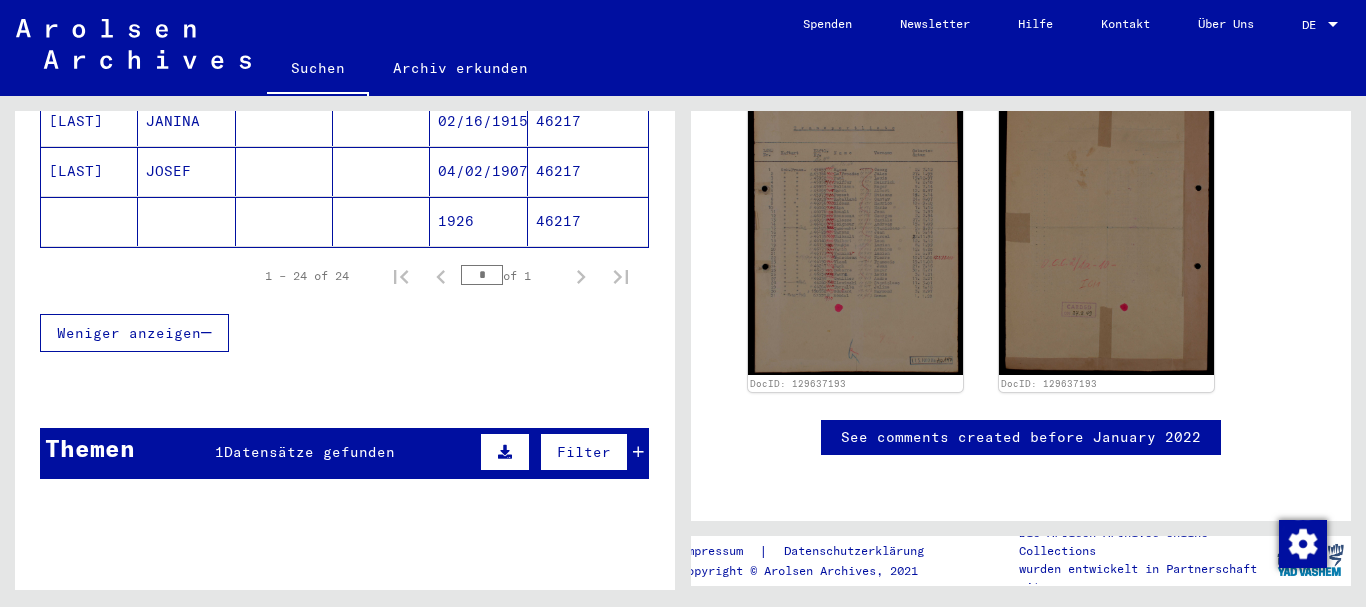click on "46217" 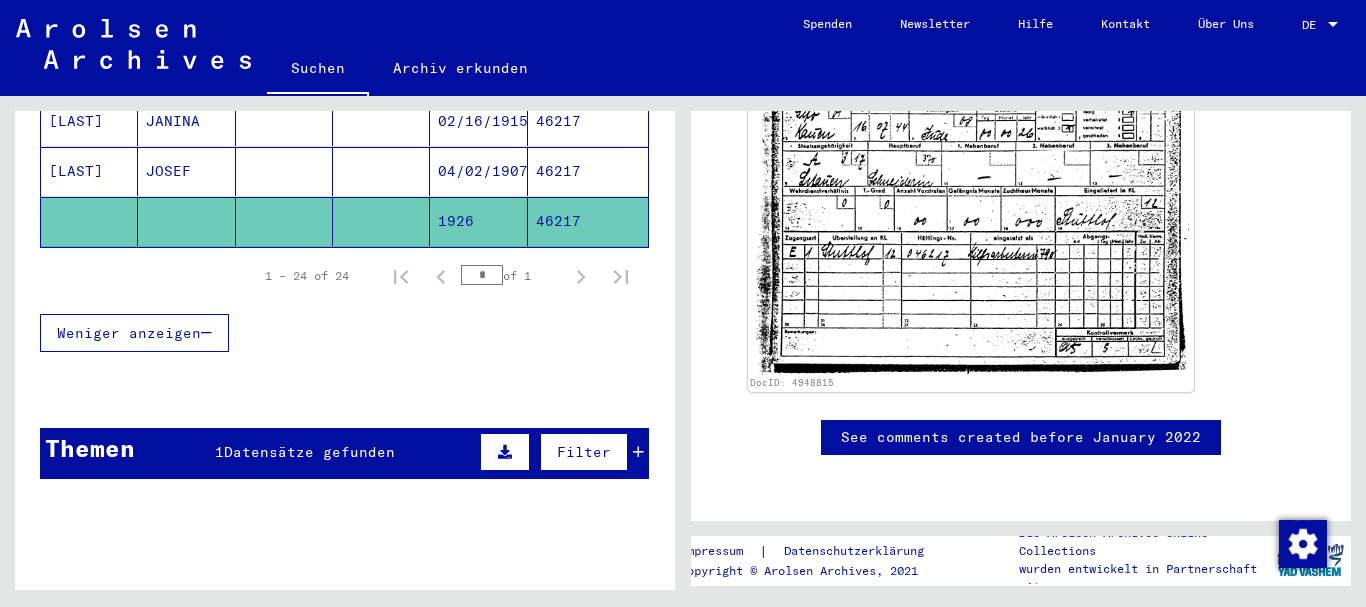 scroll, scrollTop: 388, scrollLeft: 0, axis: vertical 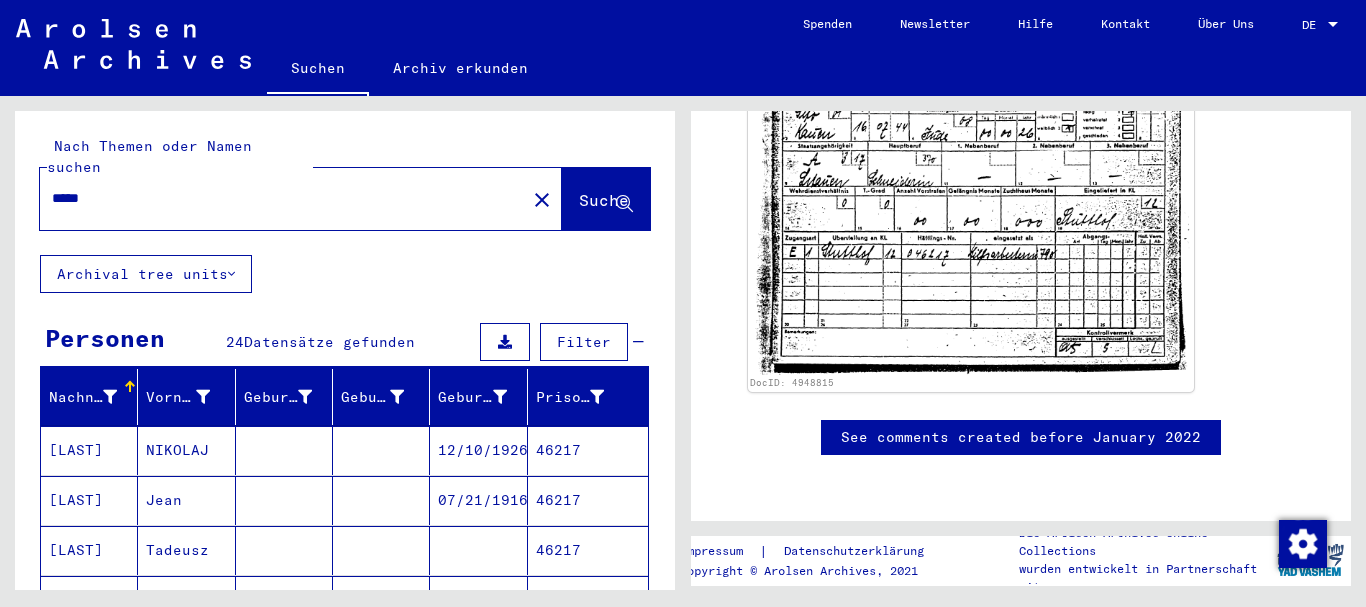 drag, startPoint x: 115, startPoint y: 170, endPoint x: 9, endPoint y: 172, distance: 106.01887 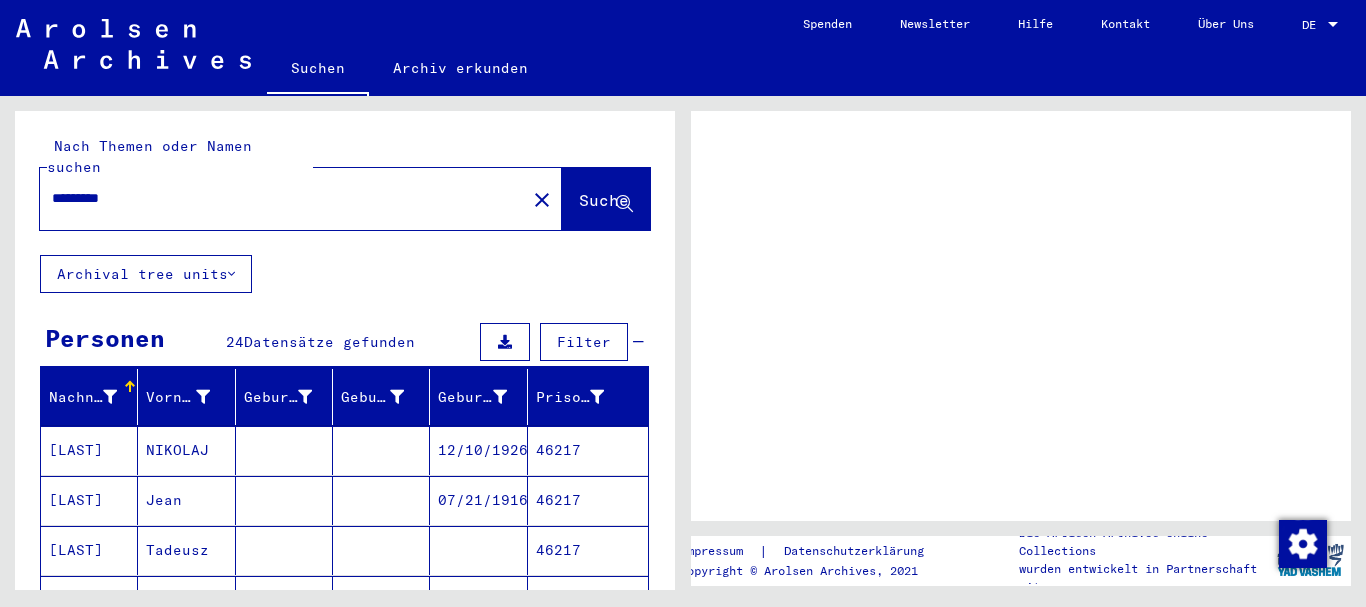 scroll, scrollTop: 0, scrollLeft: 0, axis: both 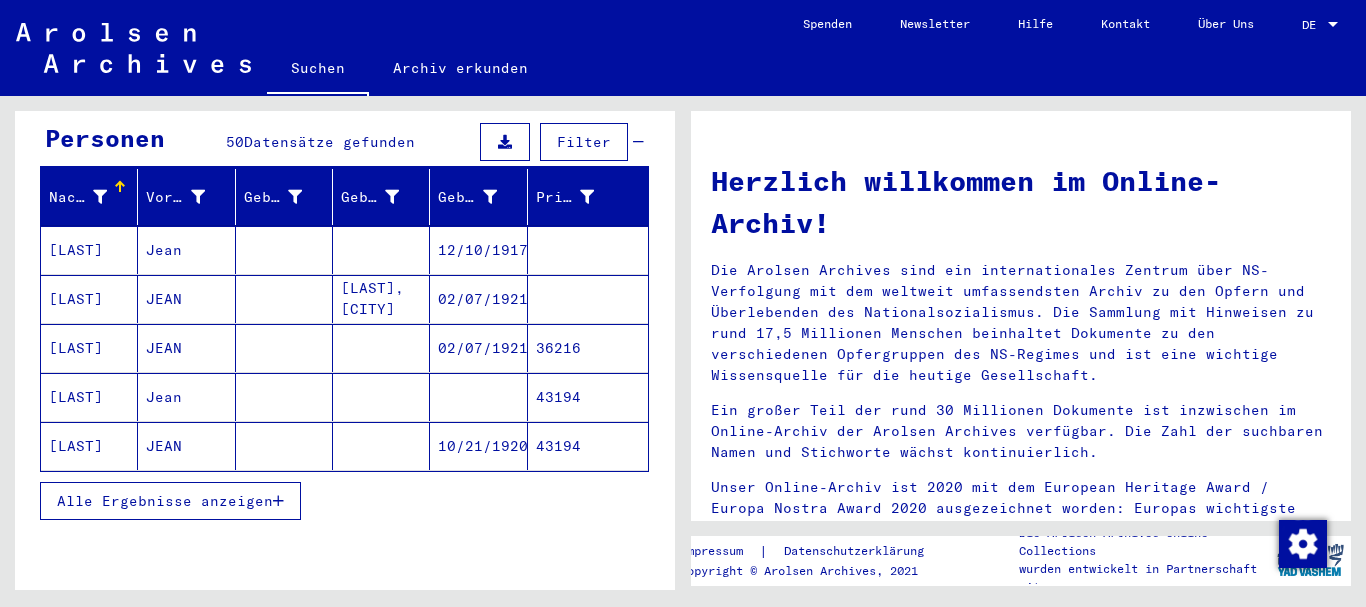 click on "Alle Ergebnisse anzeigen" at bounding box center (165, 501) 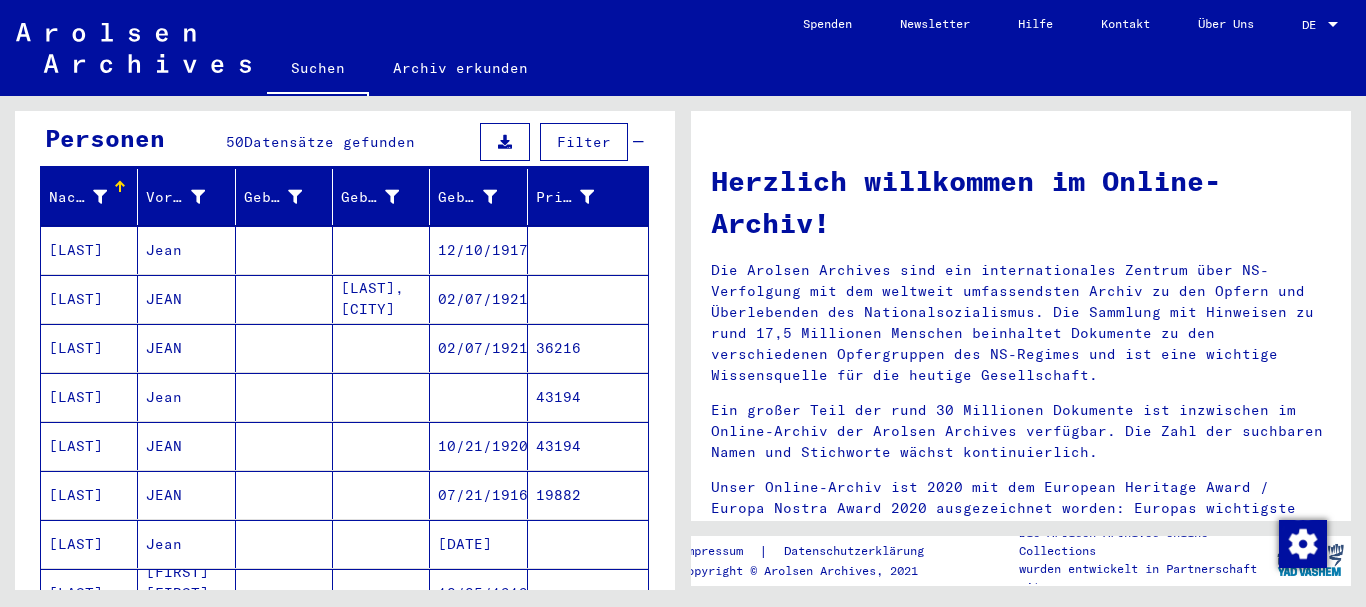 click at bounding box center [381, 544] 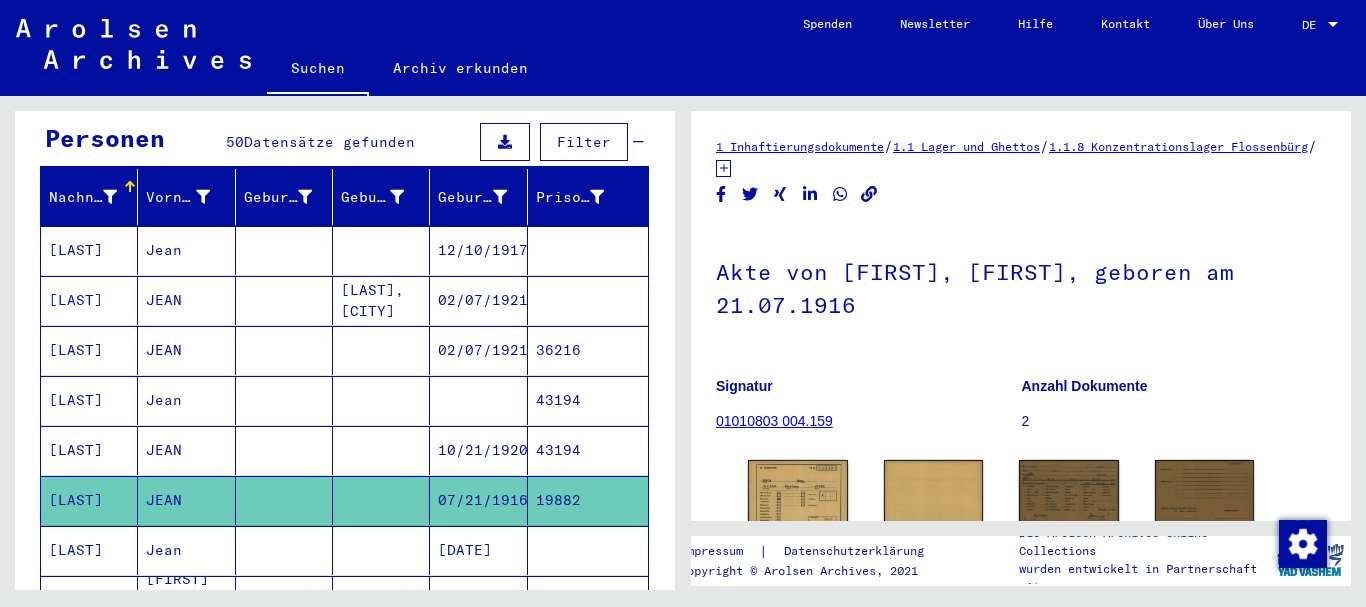 scroll, scrollTop: 167, scrollLeft: 0, axis: vertical 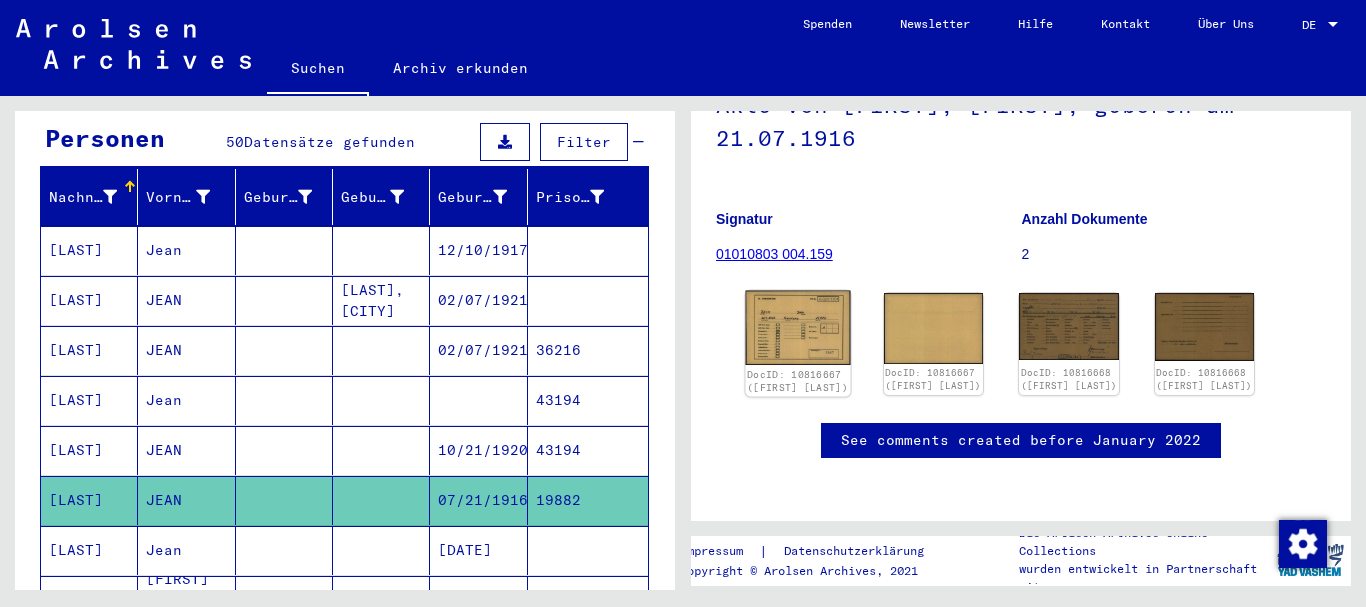 click 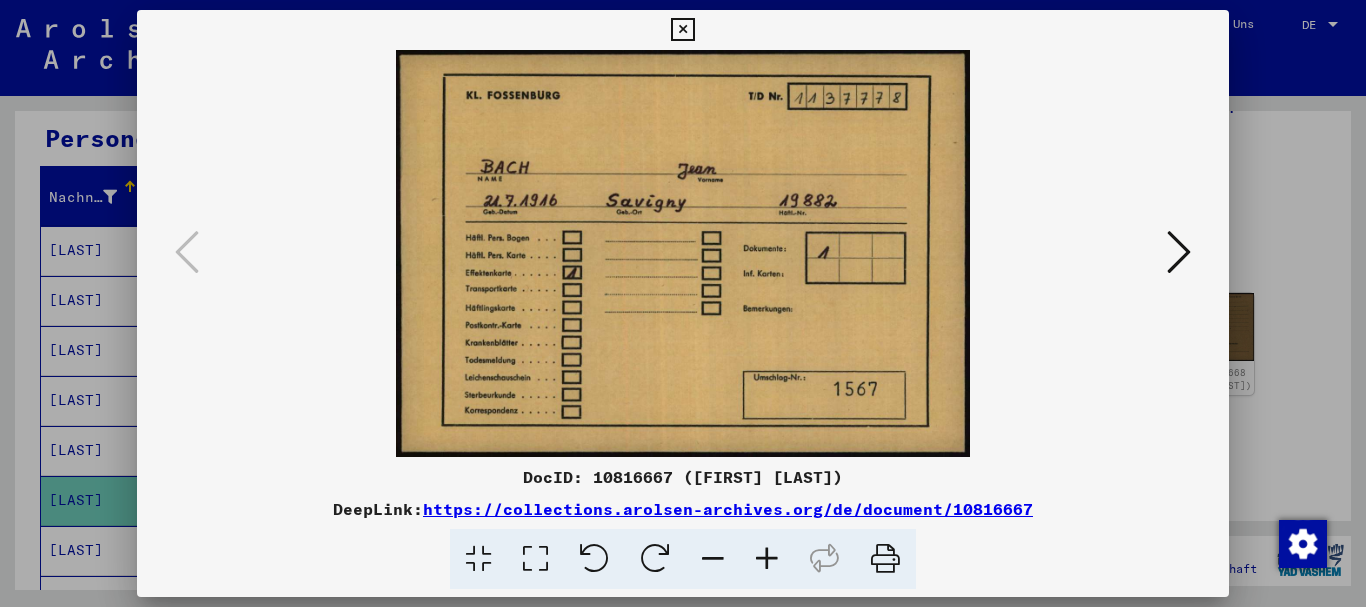 scroll, scrollTop: 0, scrollLeft: 0, axis: both 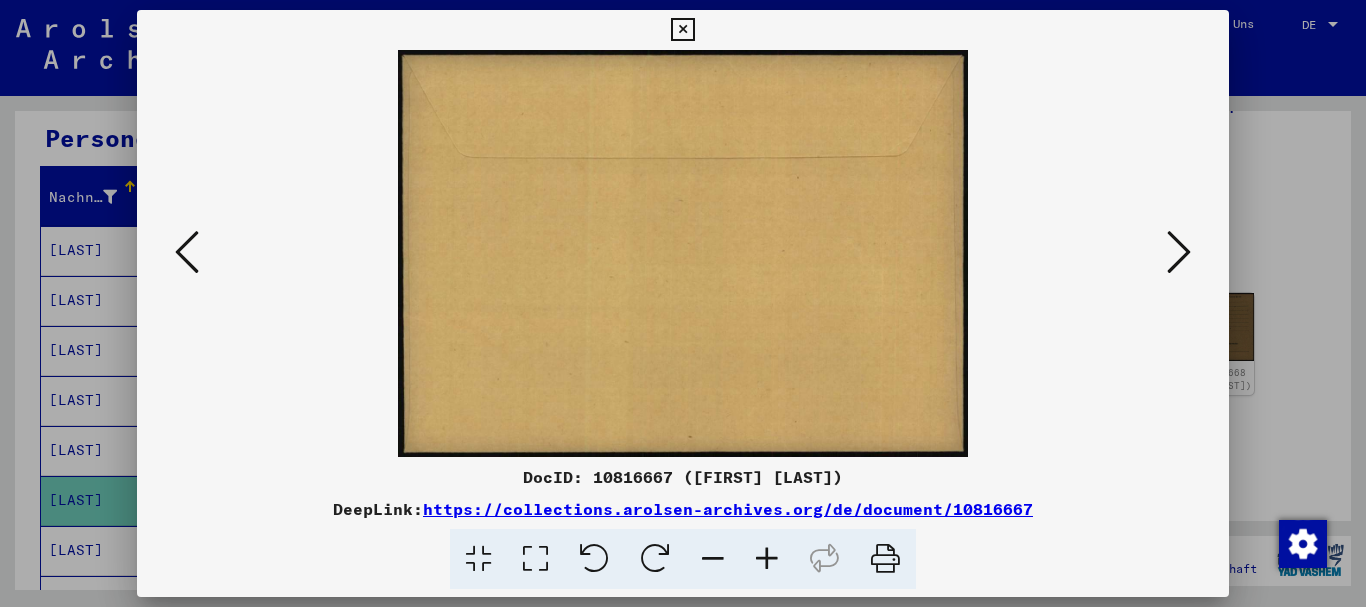 click at bounding box center (1179, 252) 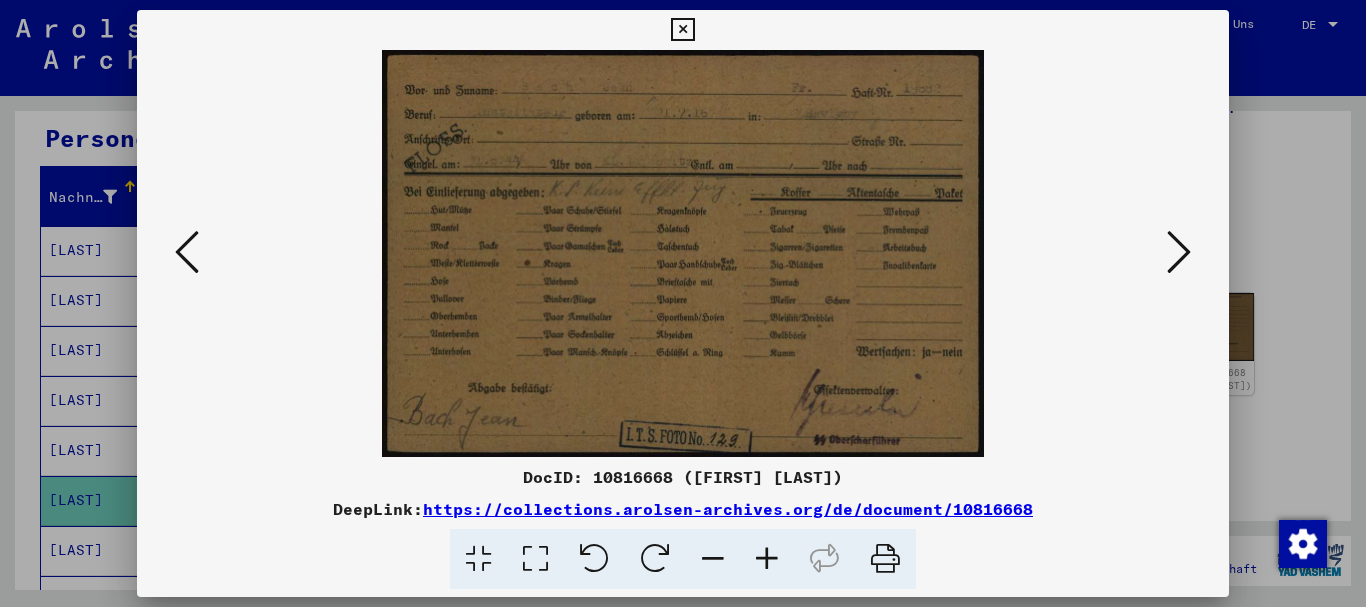 click at bounding box center [1179, 252] 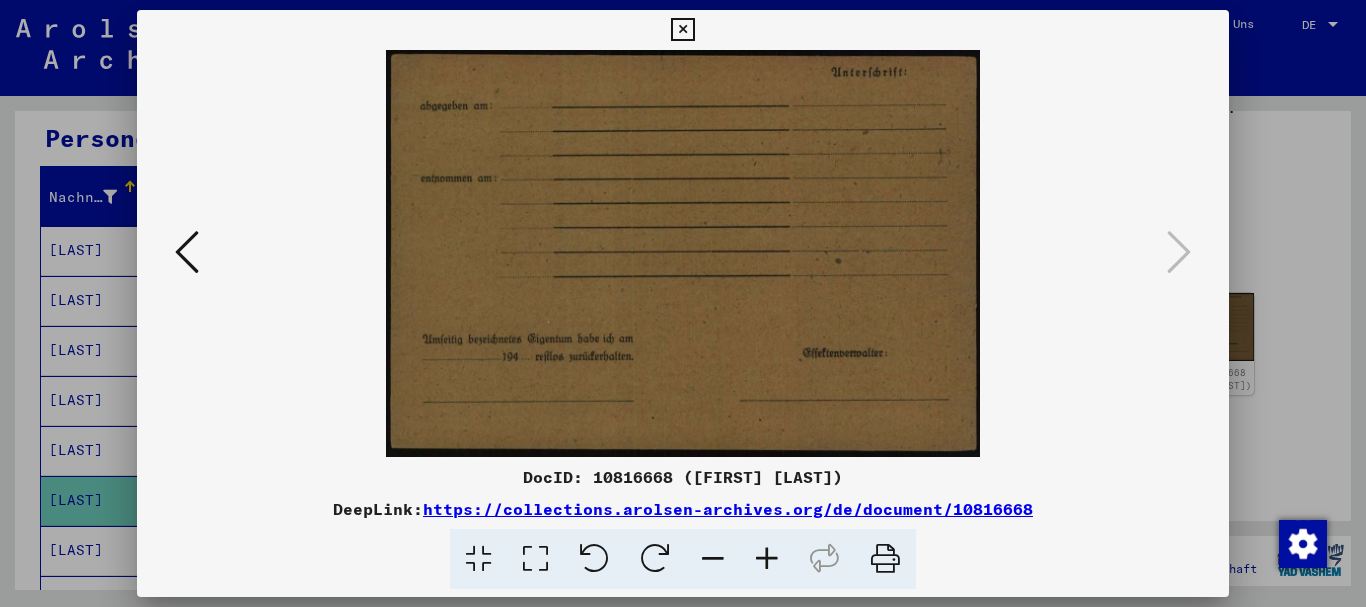 click at bounding box center [682, 30] 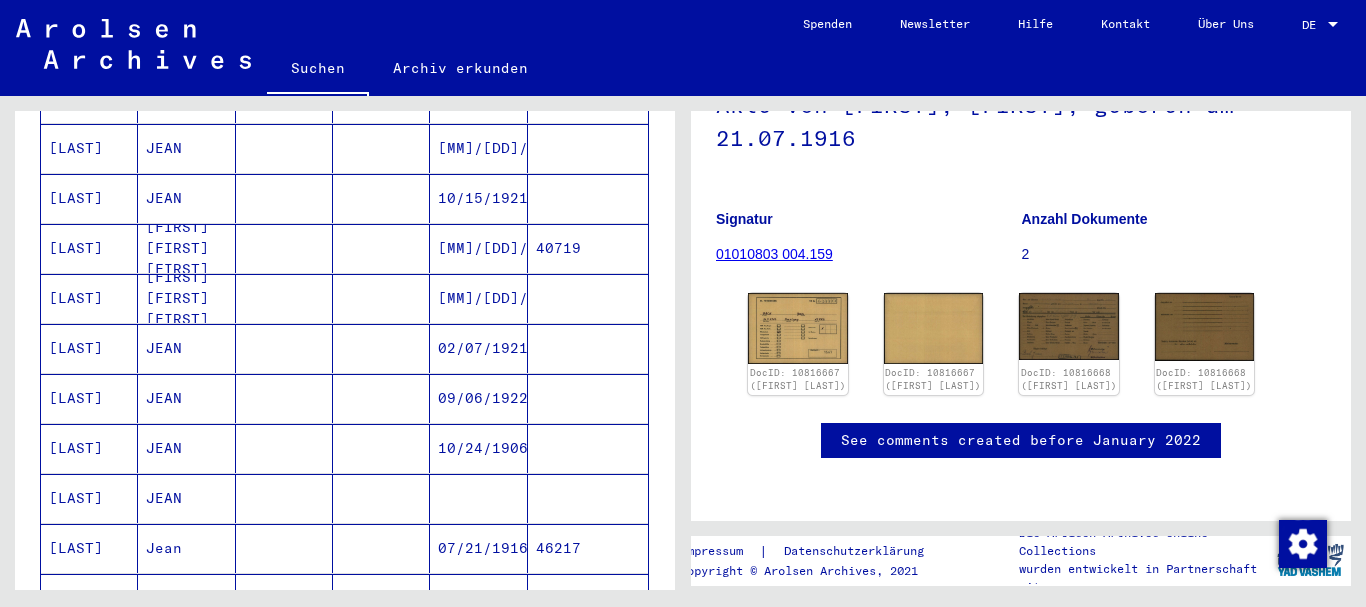 scroll, scrollTop: 800, scrollLeft: 0, axis: vertical 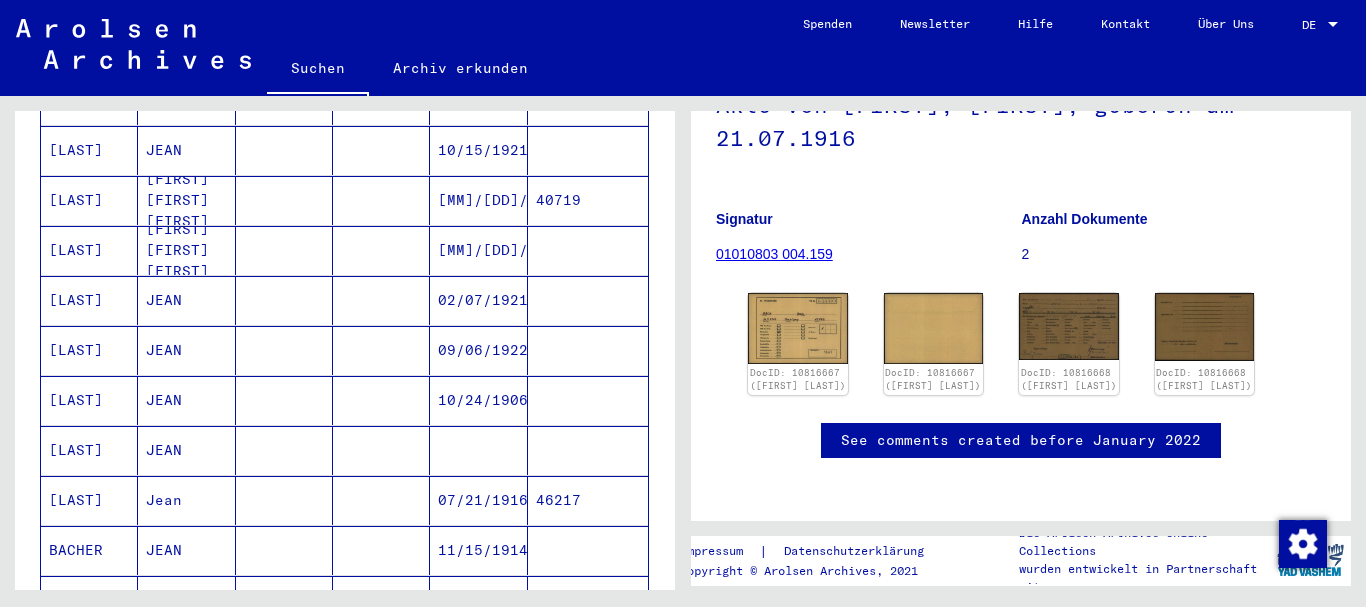 click on "46217" at bounding box center (588, 550) 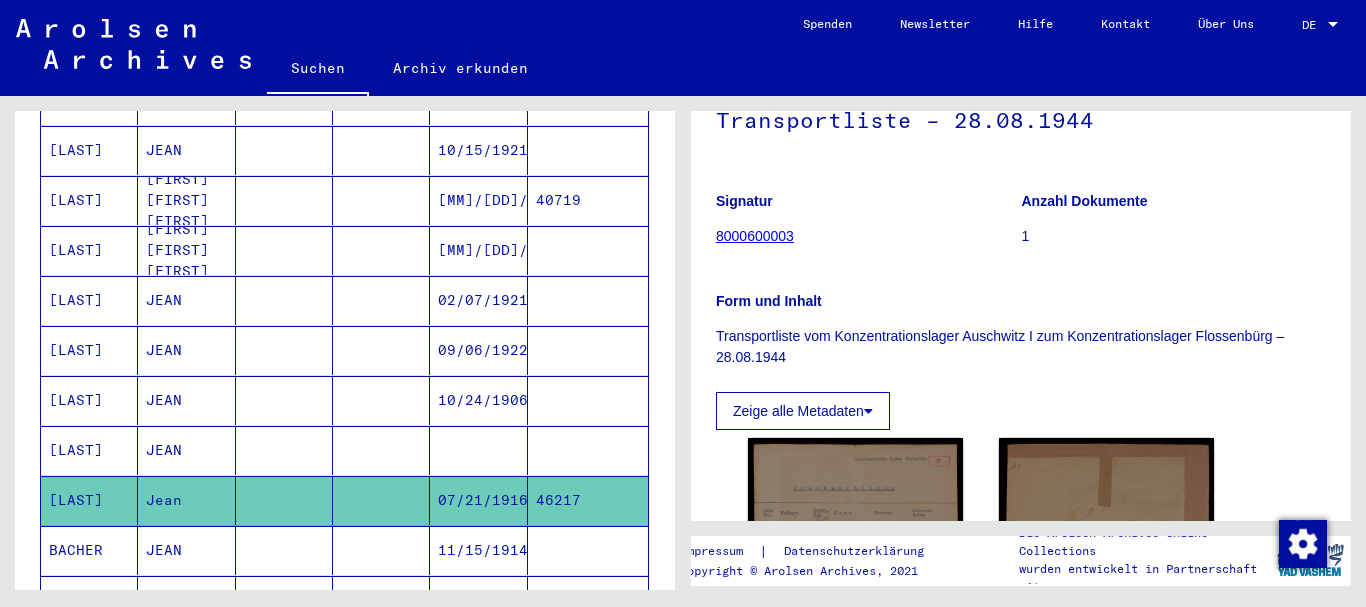 scroll, scrollTop: 200, scrollLeft: 0, axis: vertical 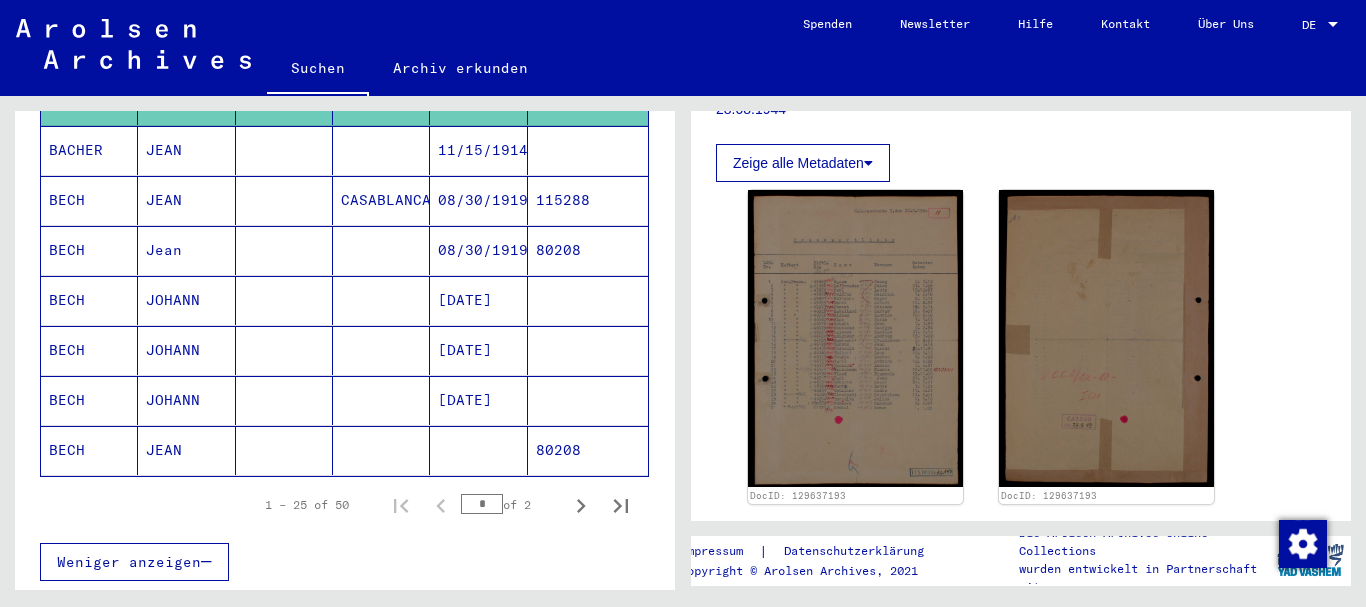 click 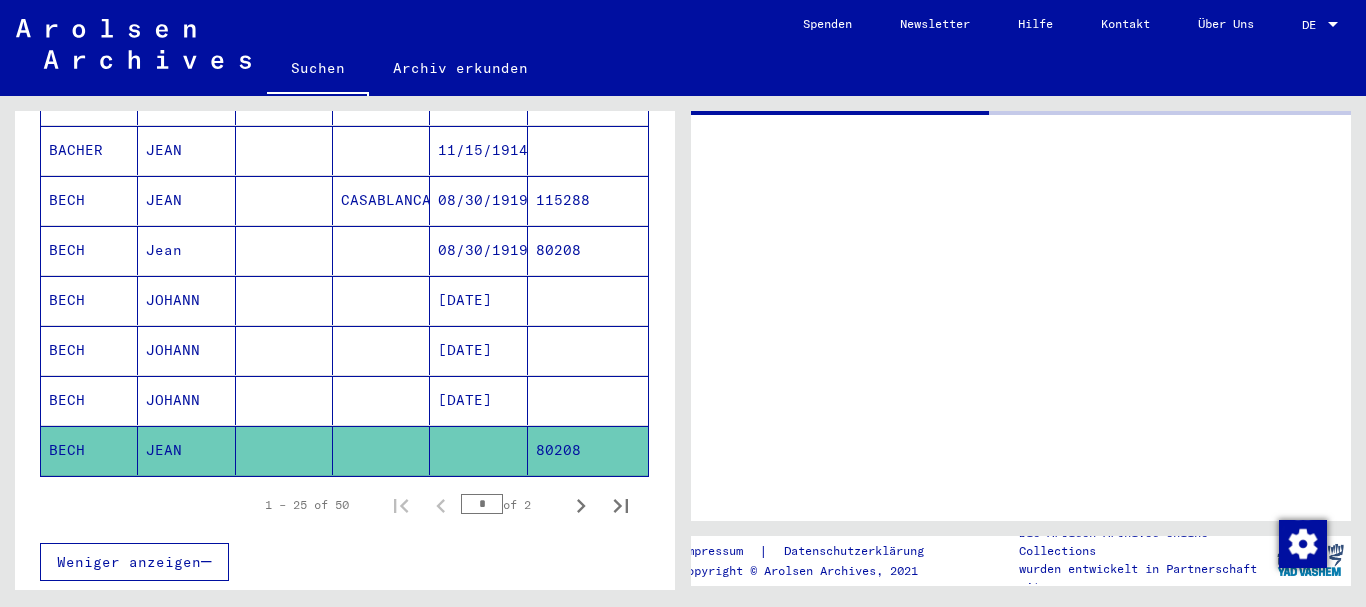 scroll, scrollTop: 0, scrollLeft: 0, axis: both 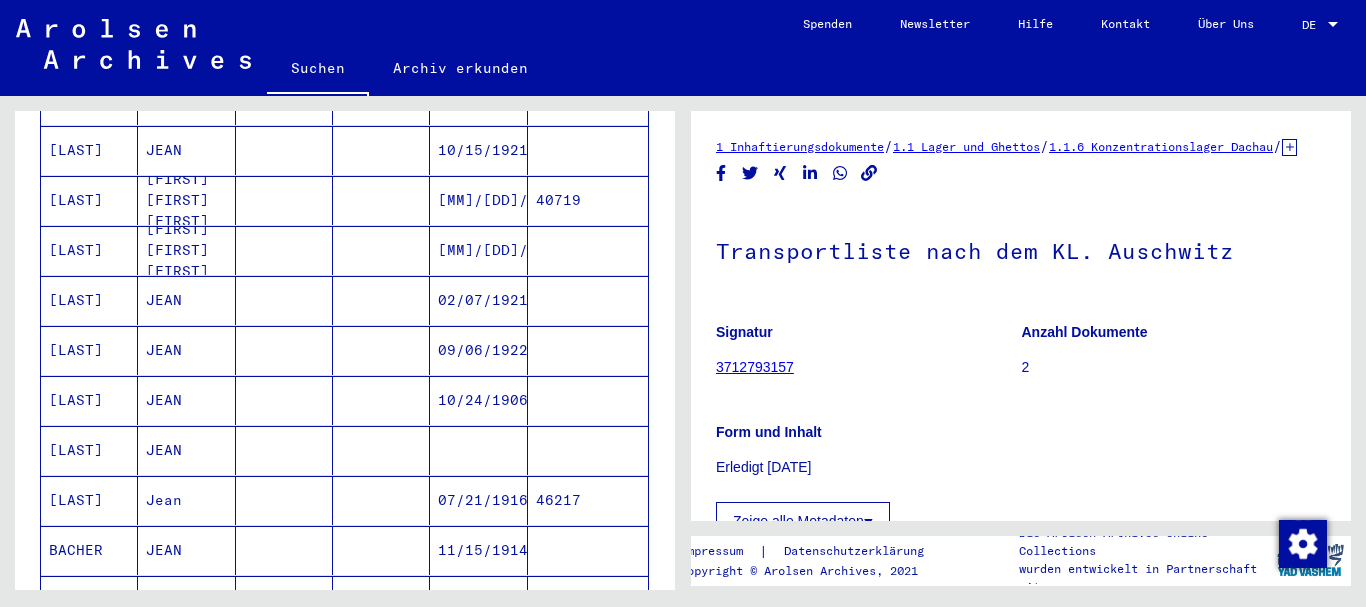 click on "07/21/1916" at bounding box center [478, 550] 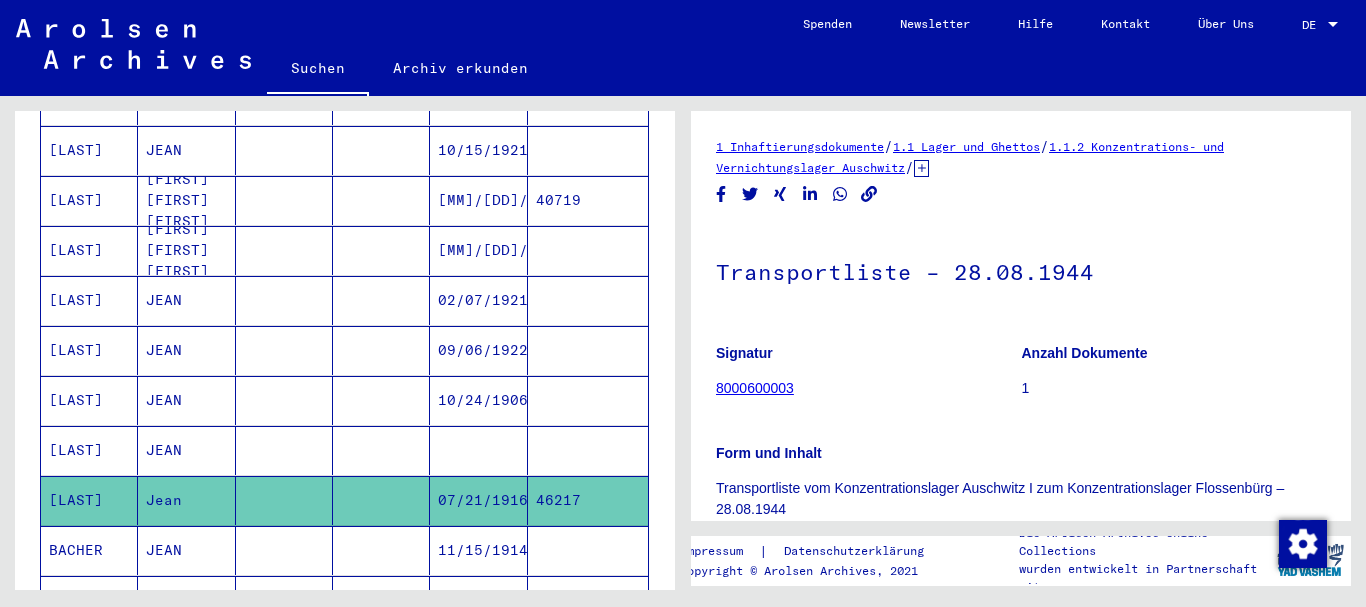 scroll, scrollTop: 200, scrollLeft: 0, axis: vertical 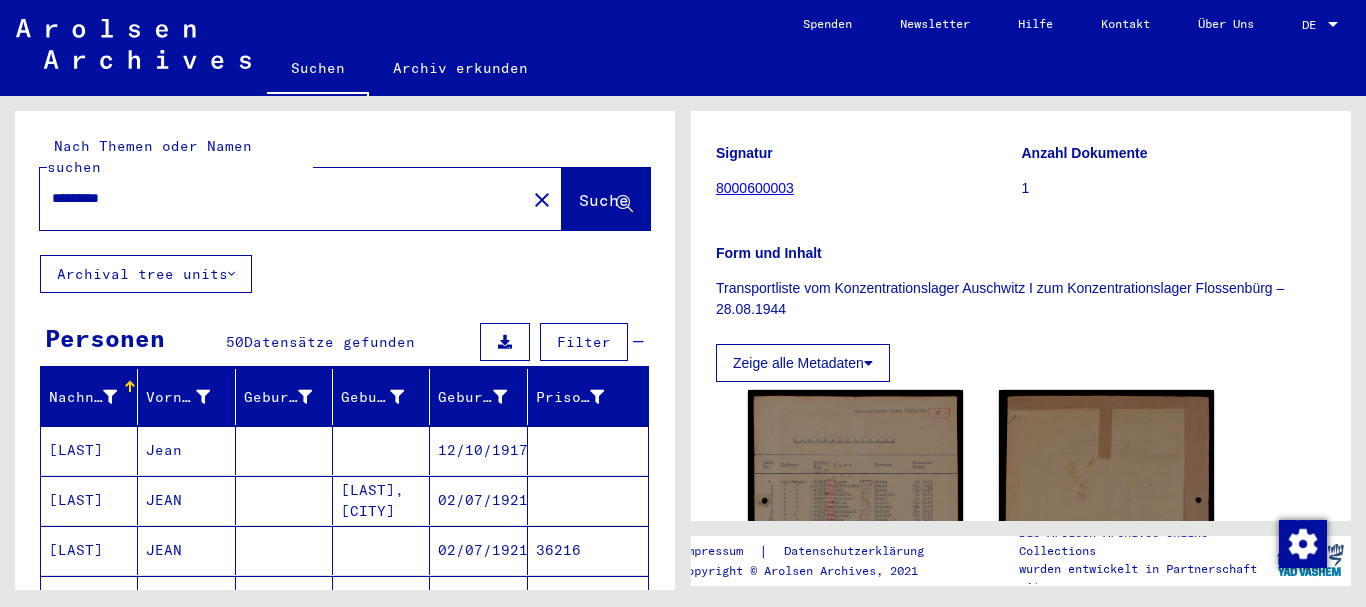 click on "*********" 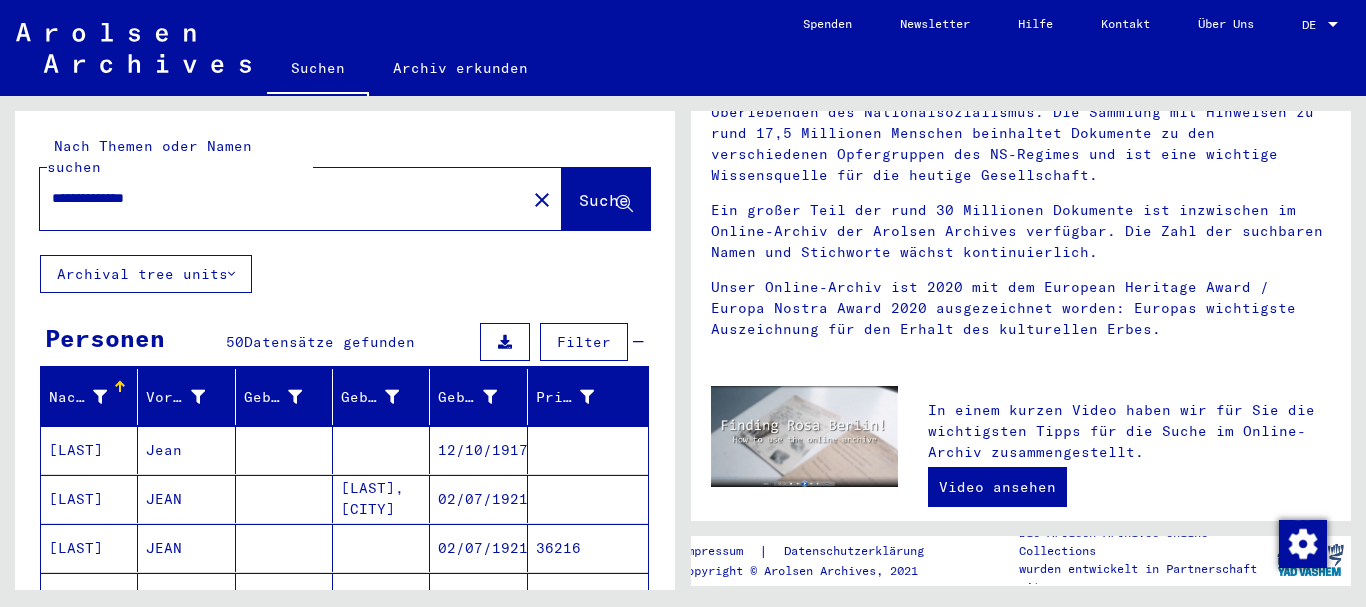 scroll, scrollTop: 0, scrollLeft: 0, axis: both 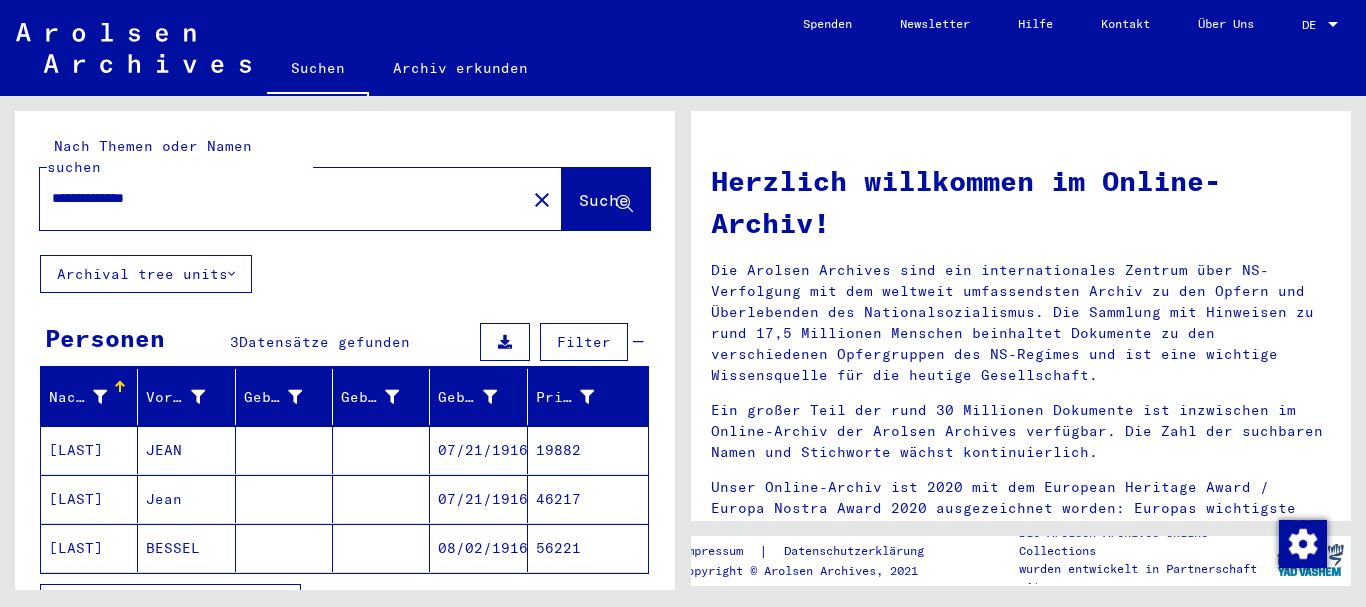 click on "07/21/1916" at bounding box center (478, 499) 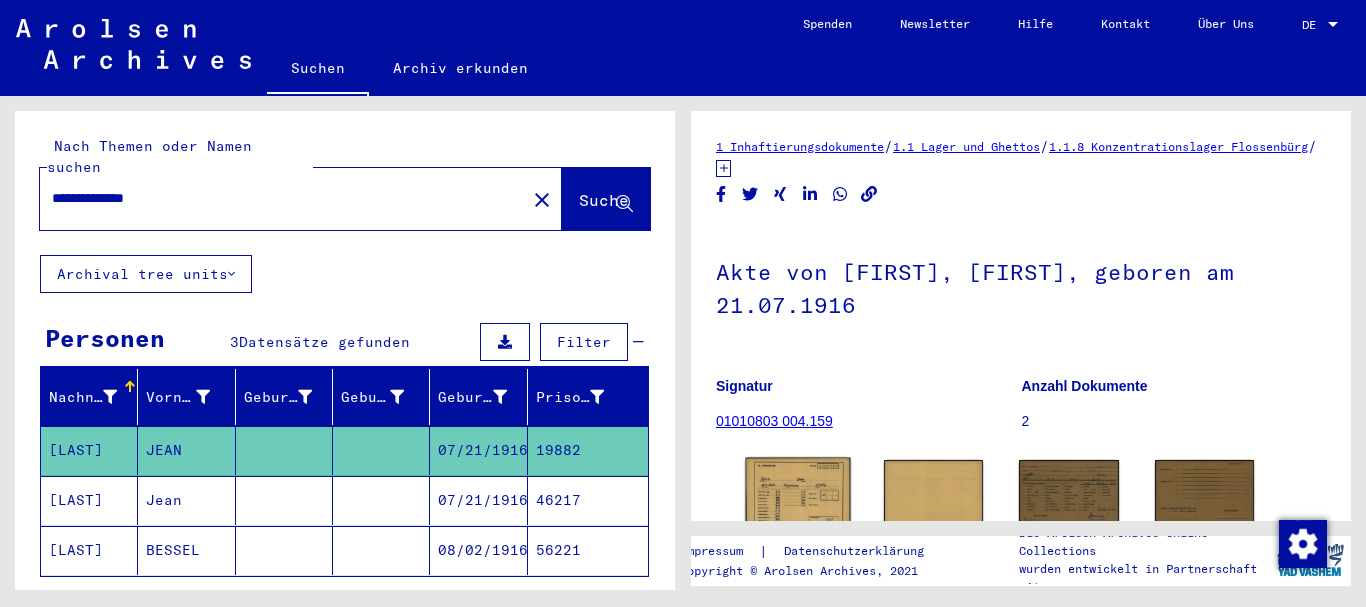click 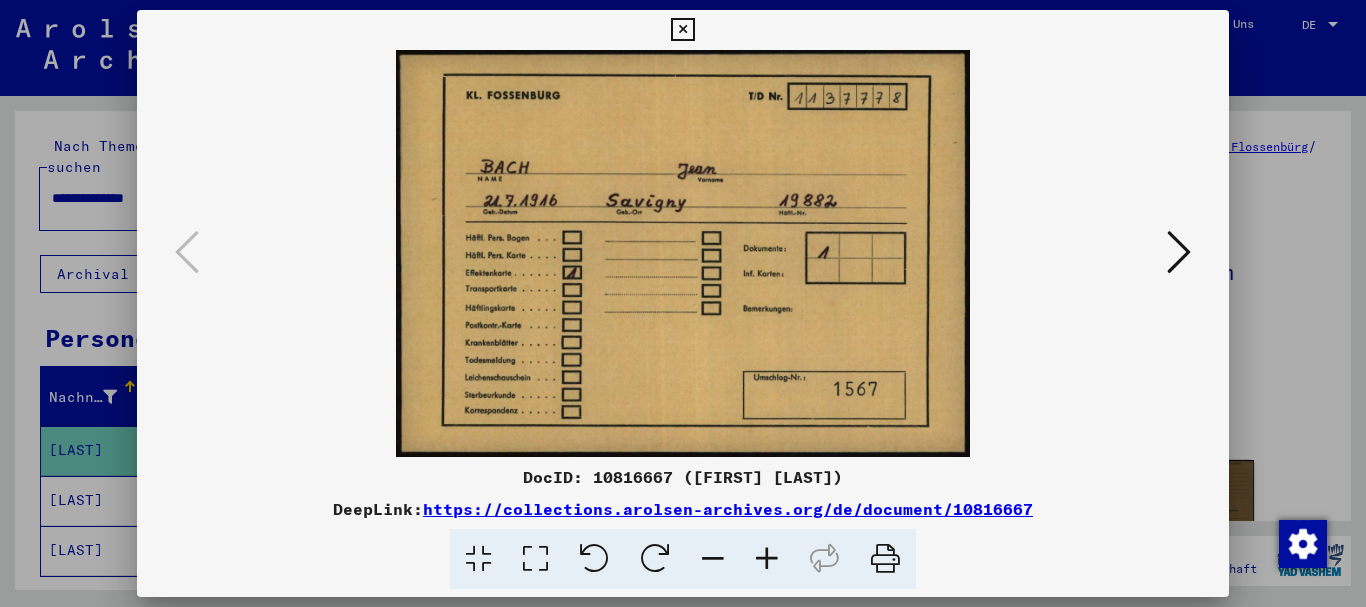 click at bounding box center (1179, 252) 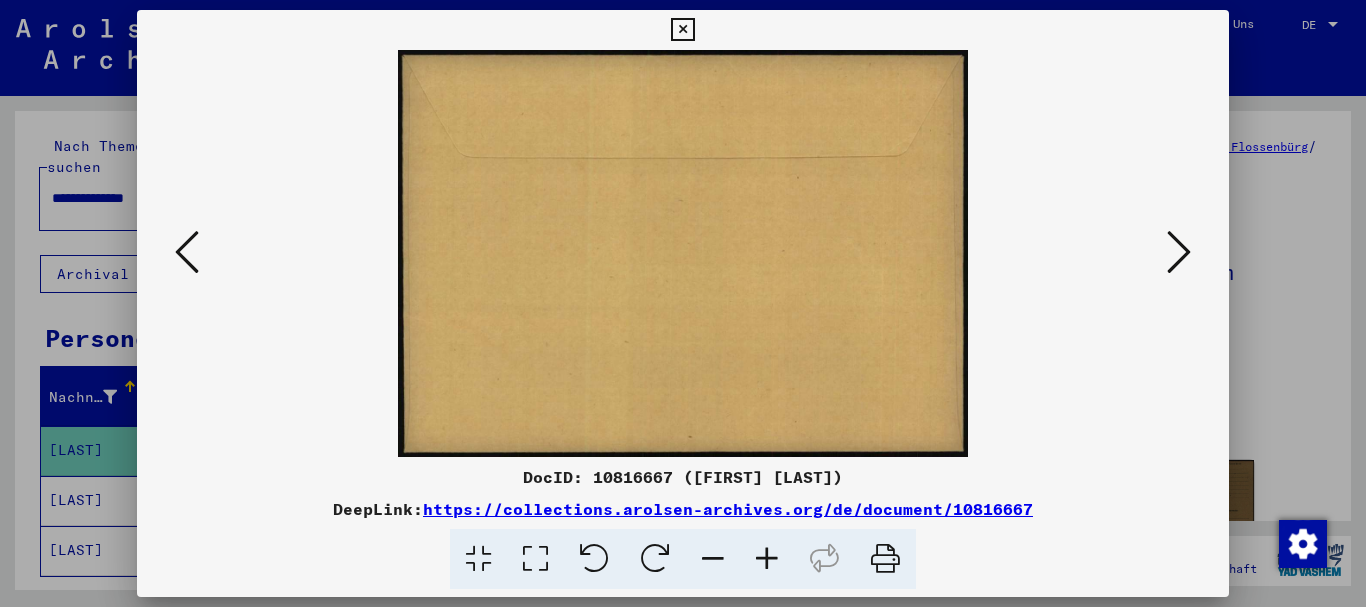 click at bounding box center (1179, 252) 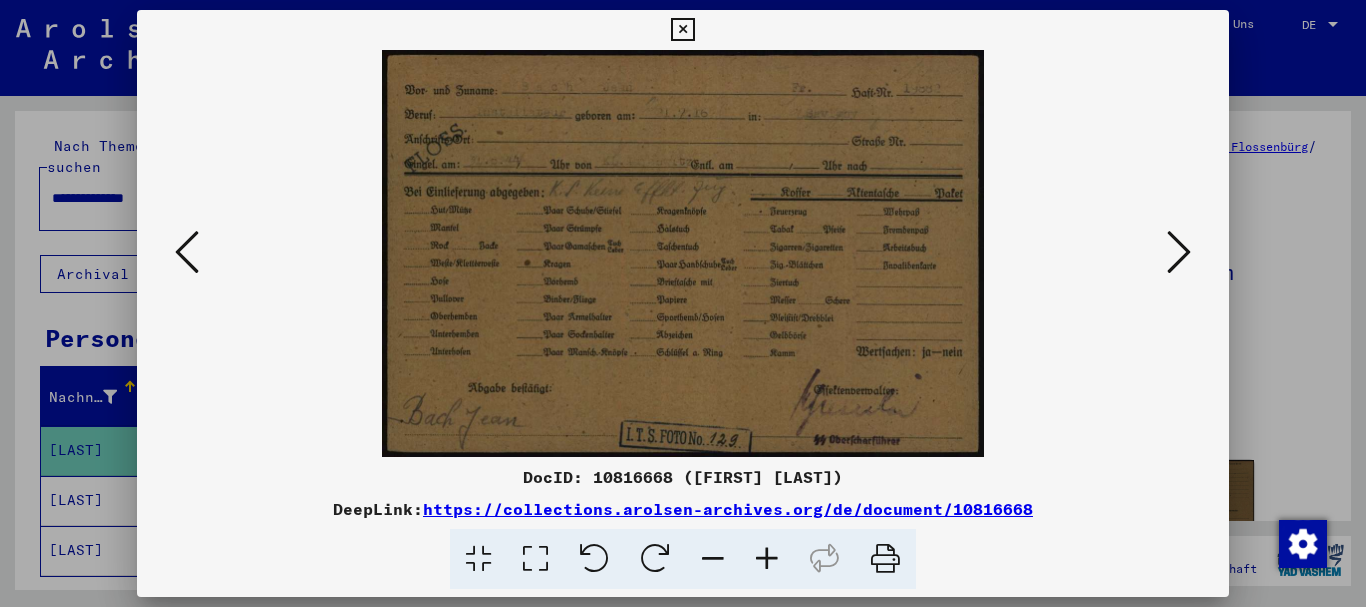 click at bounding box center (767, 559) 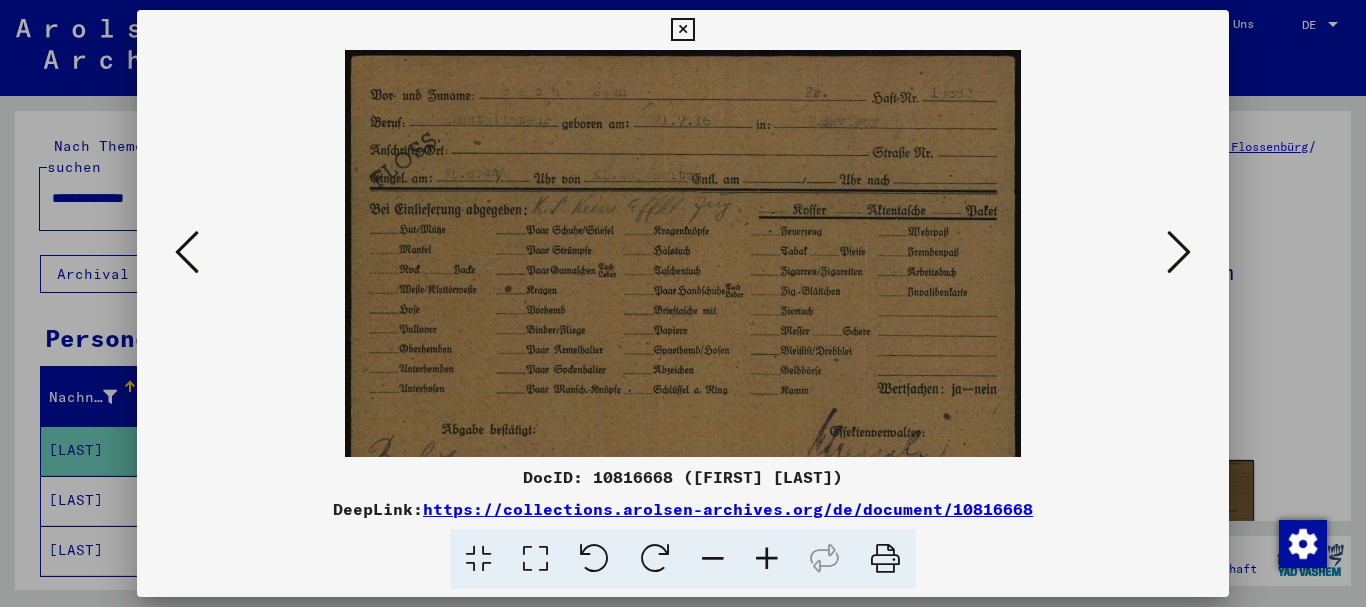 click at bounding box center (767, 559) 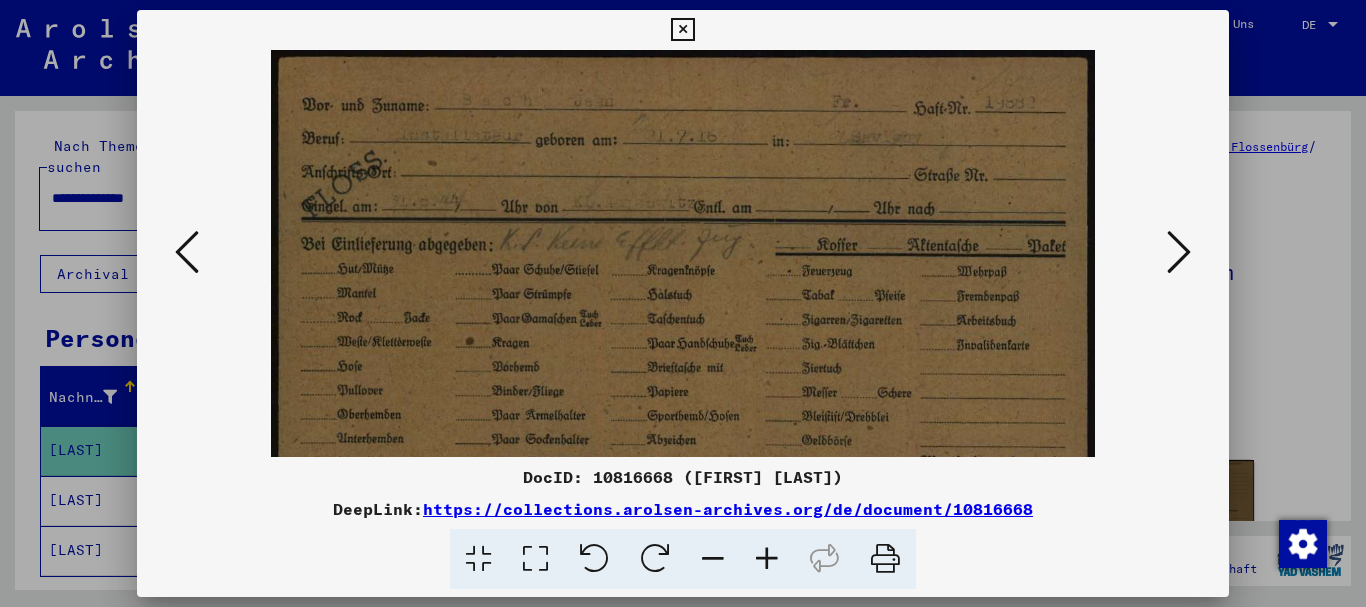 click at bounding box center (767, 559) 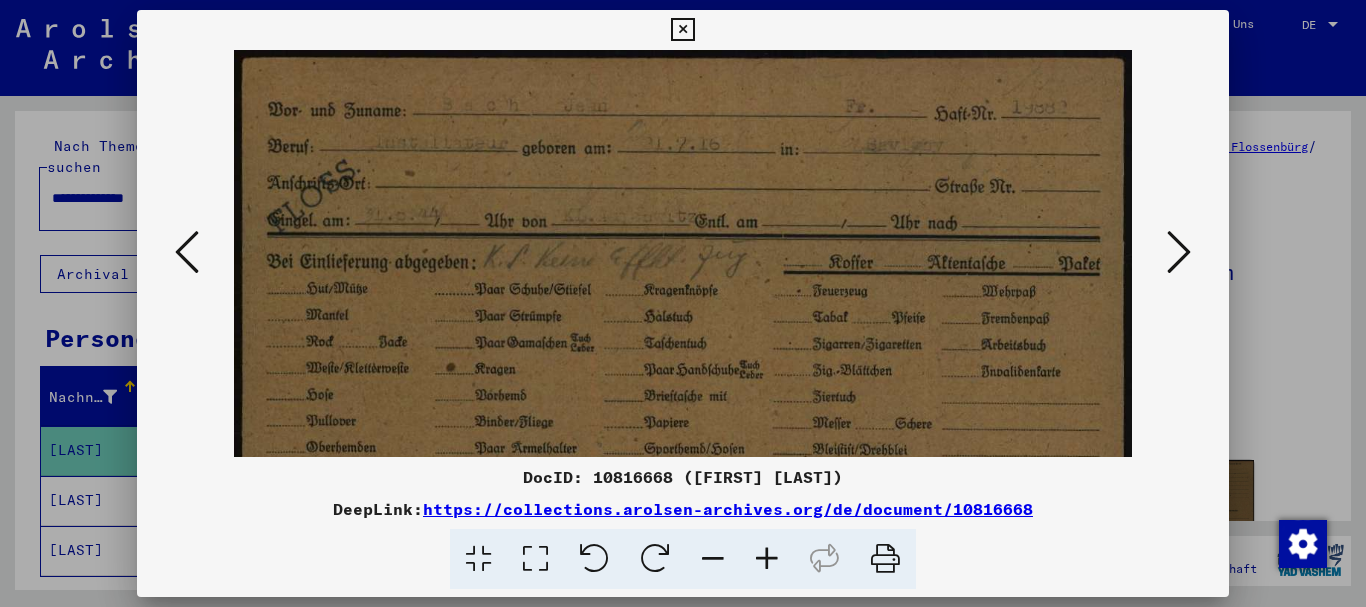 click at bounding box center [767, 559] 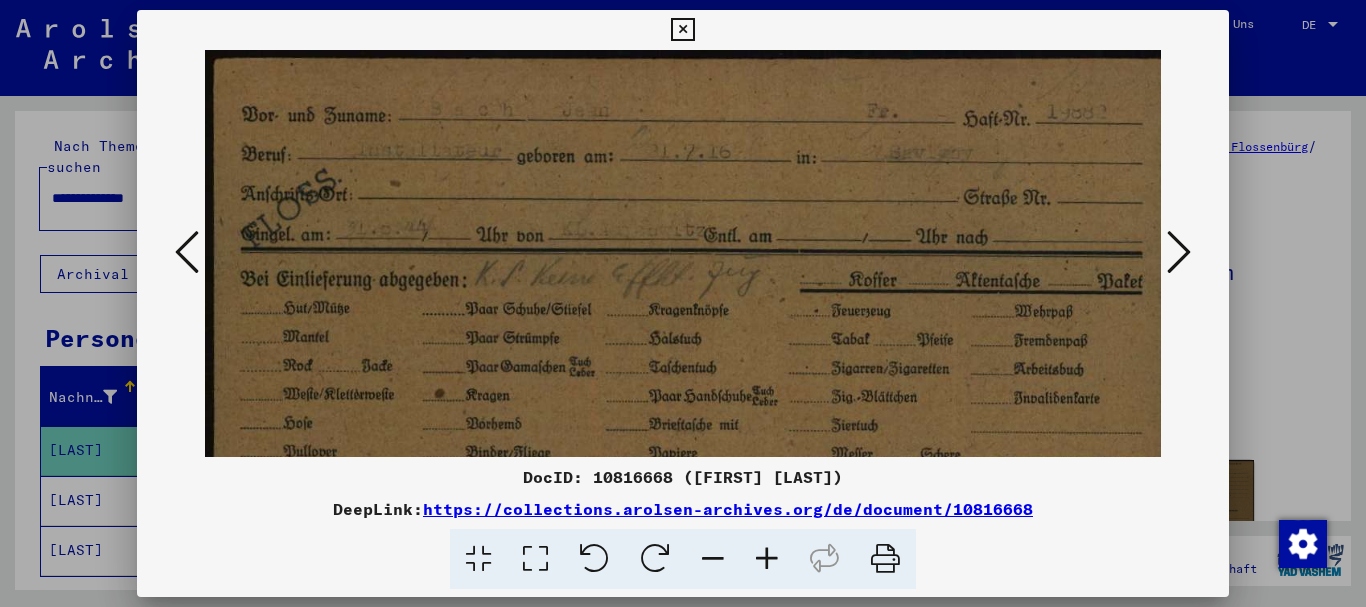 click at bounding box center [767, 559] 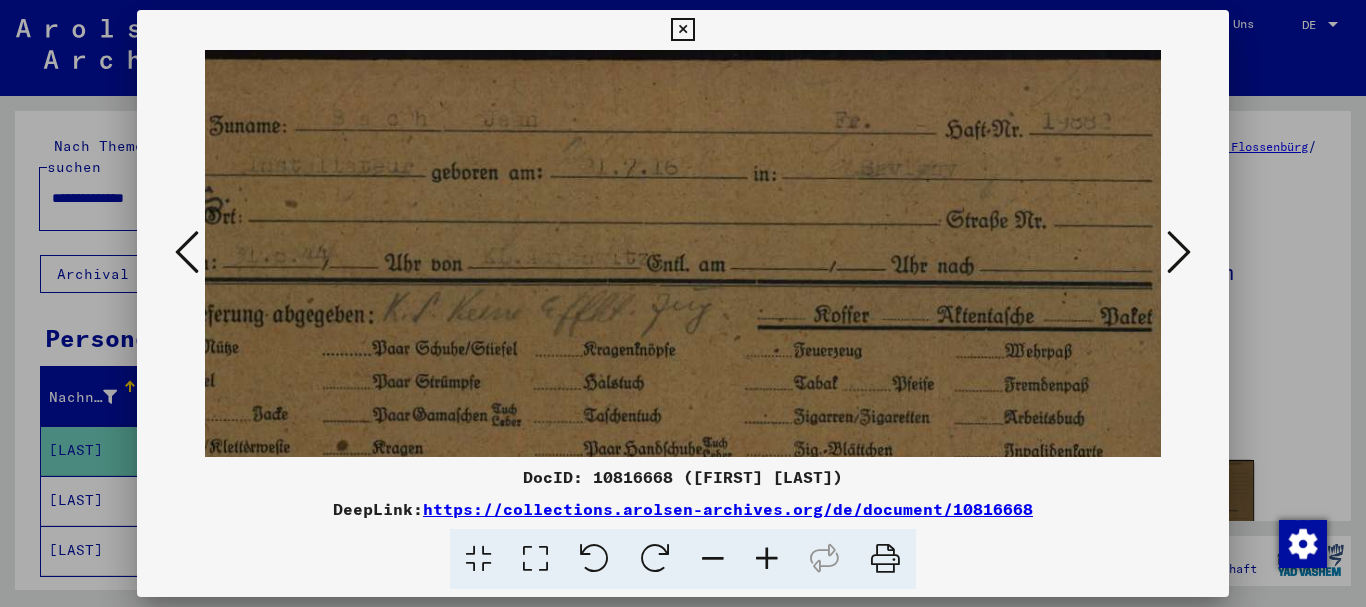 scroll, scrollTop: 0, scrollLeft: 164, axis: horizontal 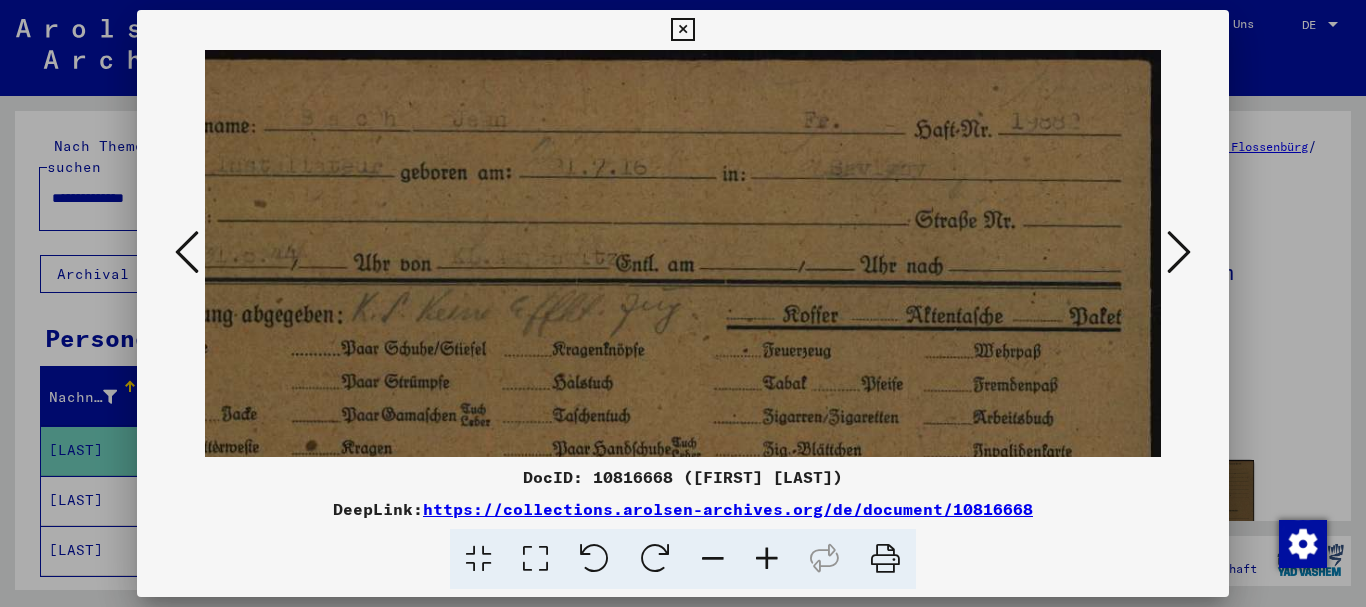 drag, startPoint x: 1027, startPoint y: 174, endPoint x: 697, endPoint y: 218, distance: 332.9204 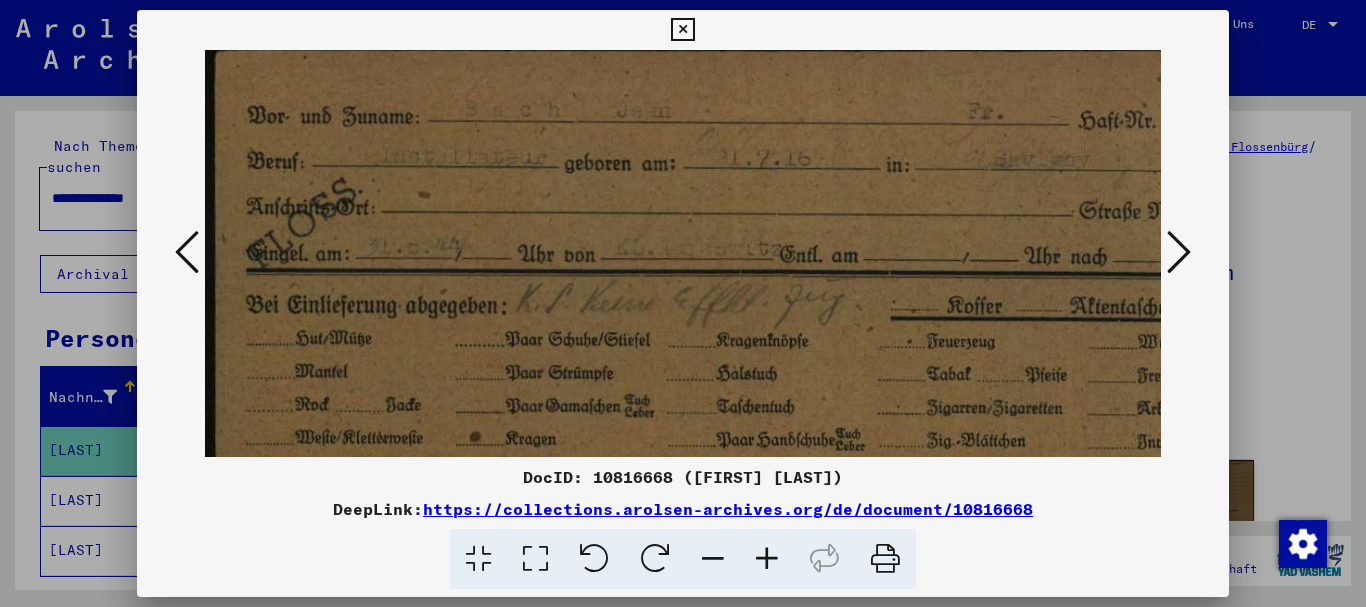 scroll, scrollTop: 14, scrollLeft: 0, axis: vertical 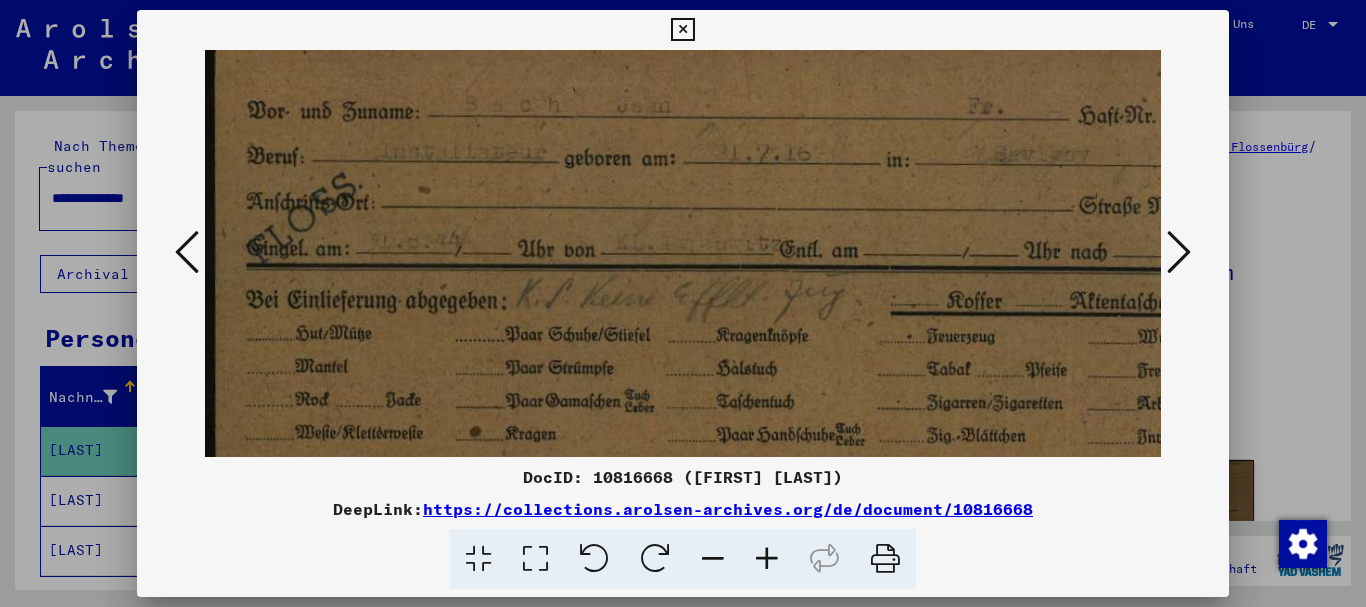 drag, startPoint x: 608, startPoint y: 228, endPoint x: 812, endPoint y: 214, distance: 204.47983 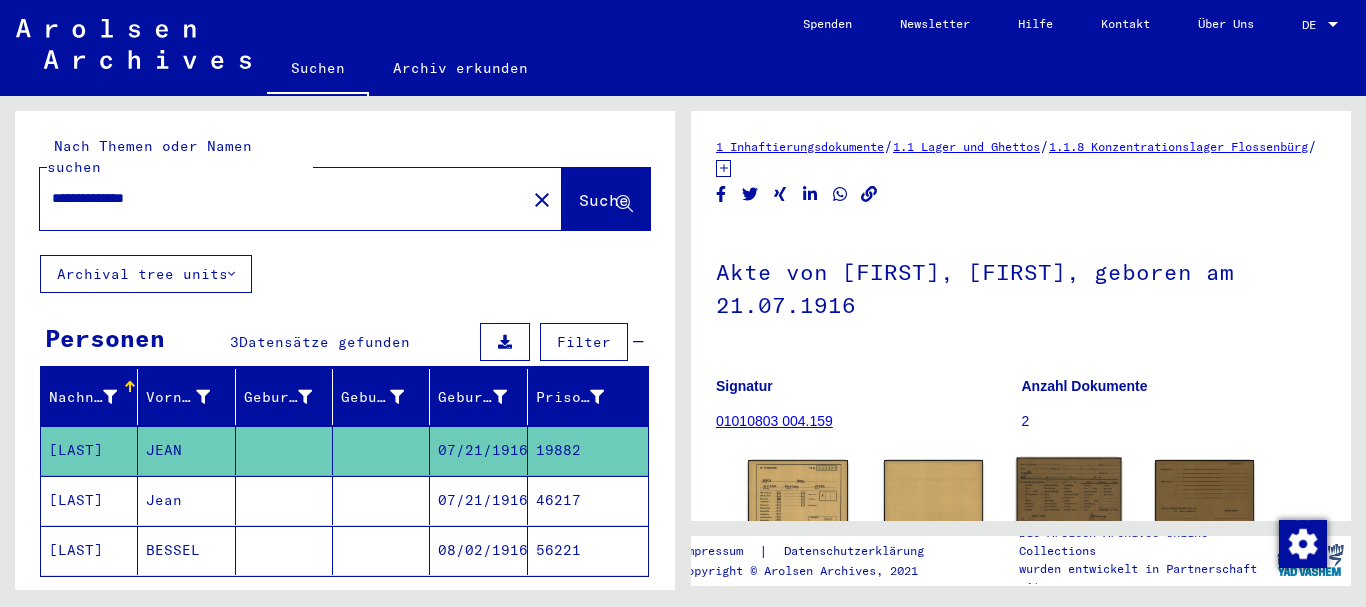 click 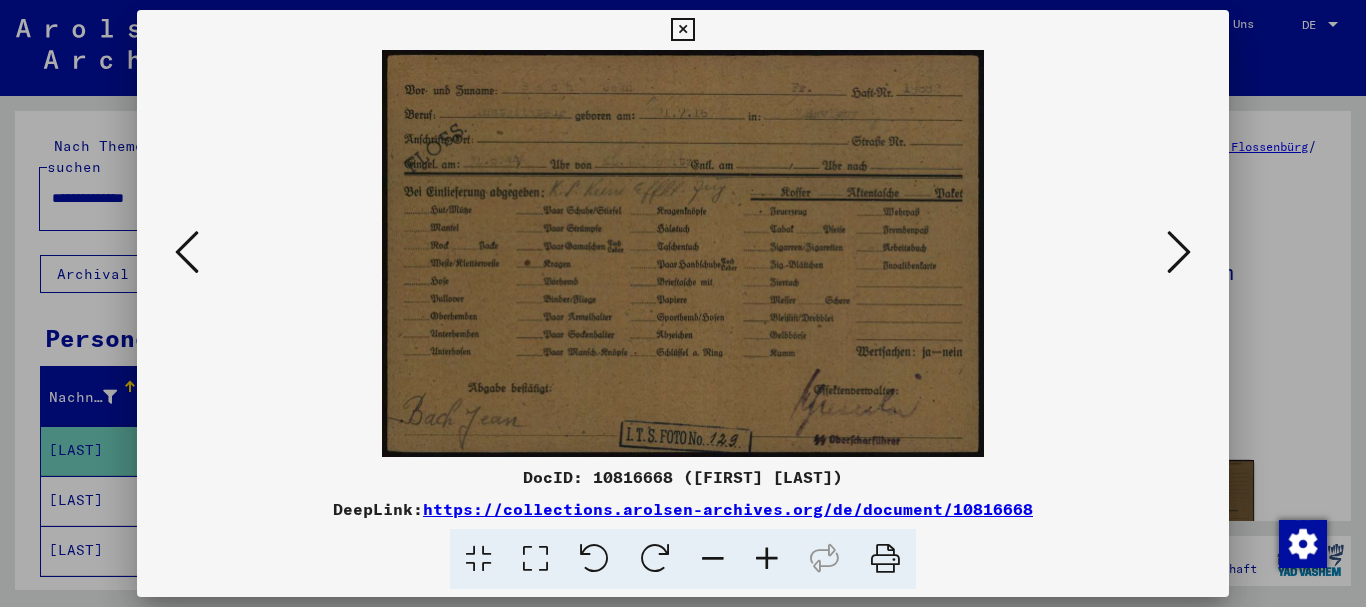 click at bounding box center (682, 30) 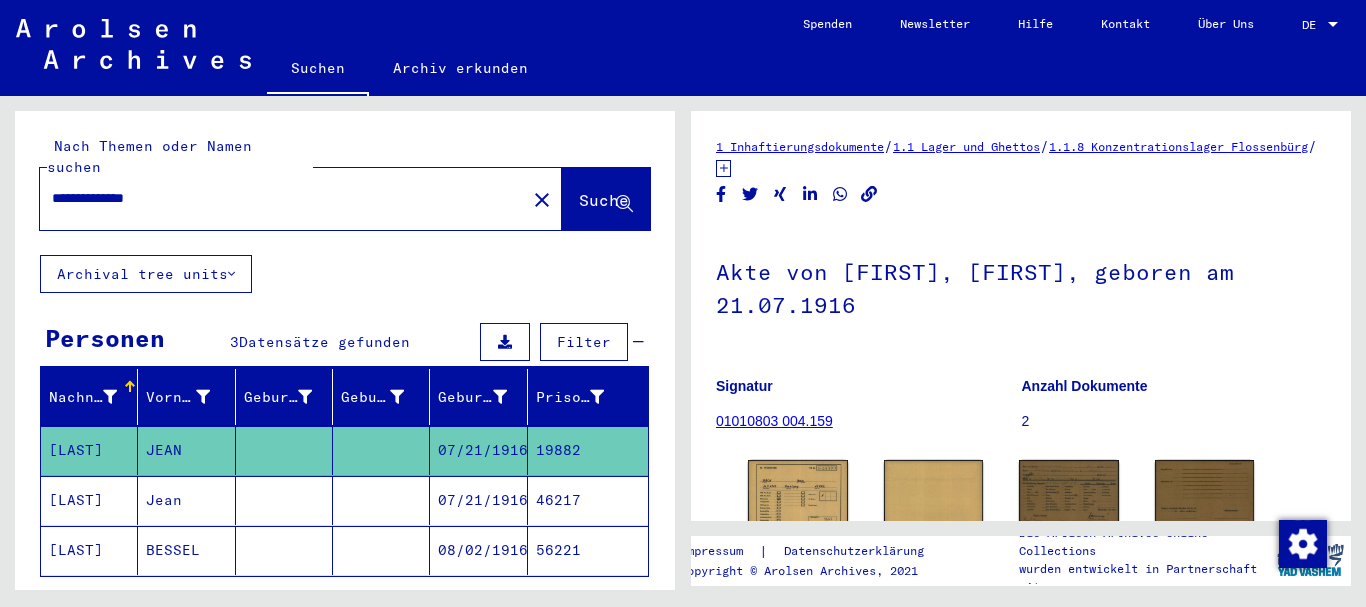 click on "Jean" at bounding box center [186, 550] 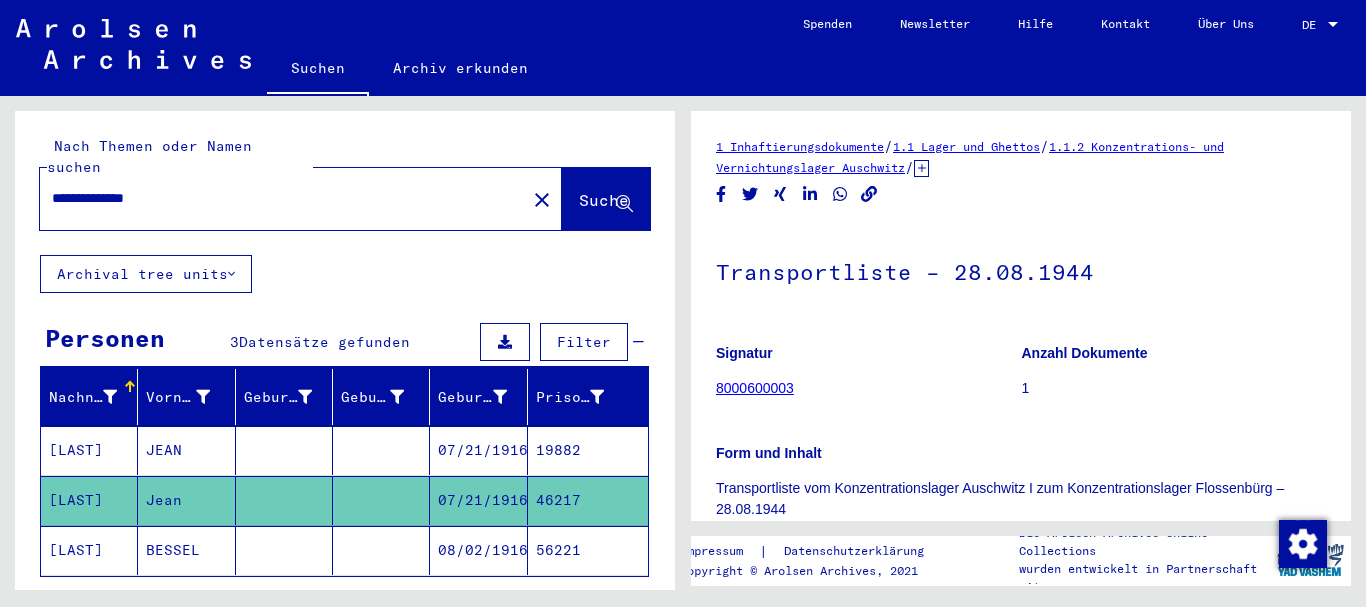 scroll, scrollTop: 0, scrollLeft: 0, axis: both 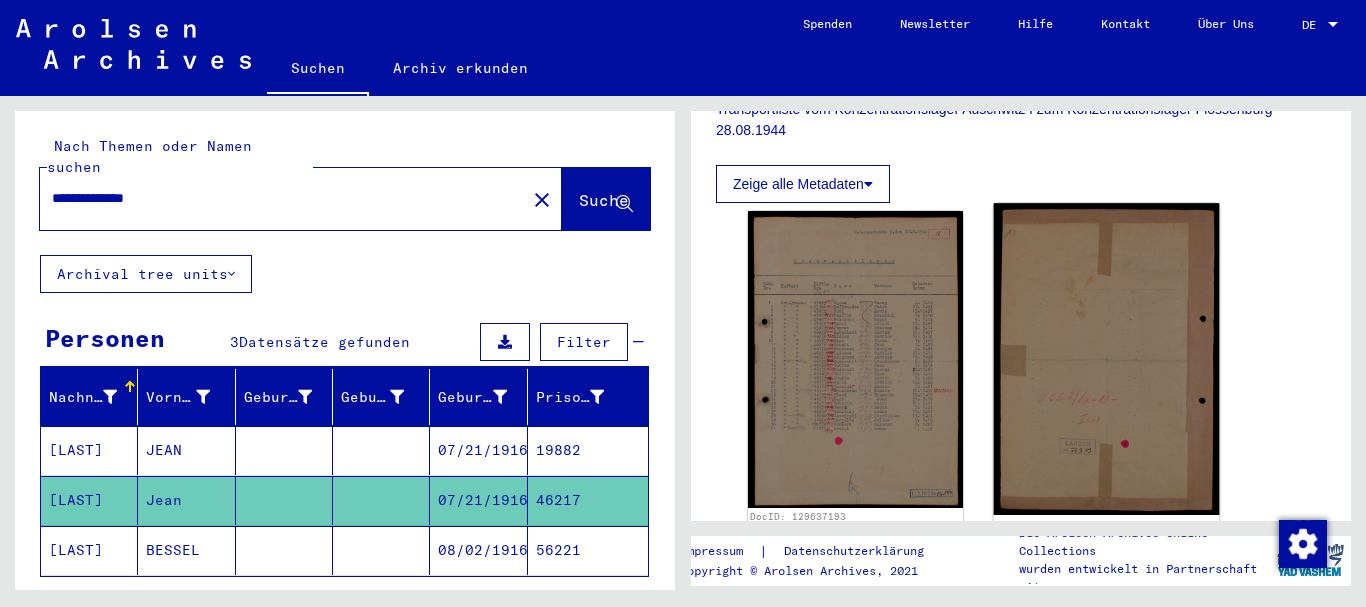 click 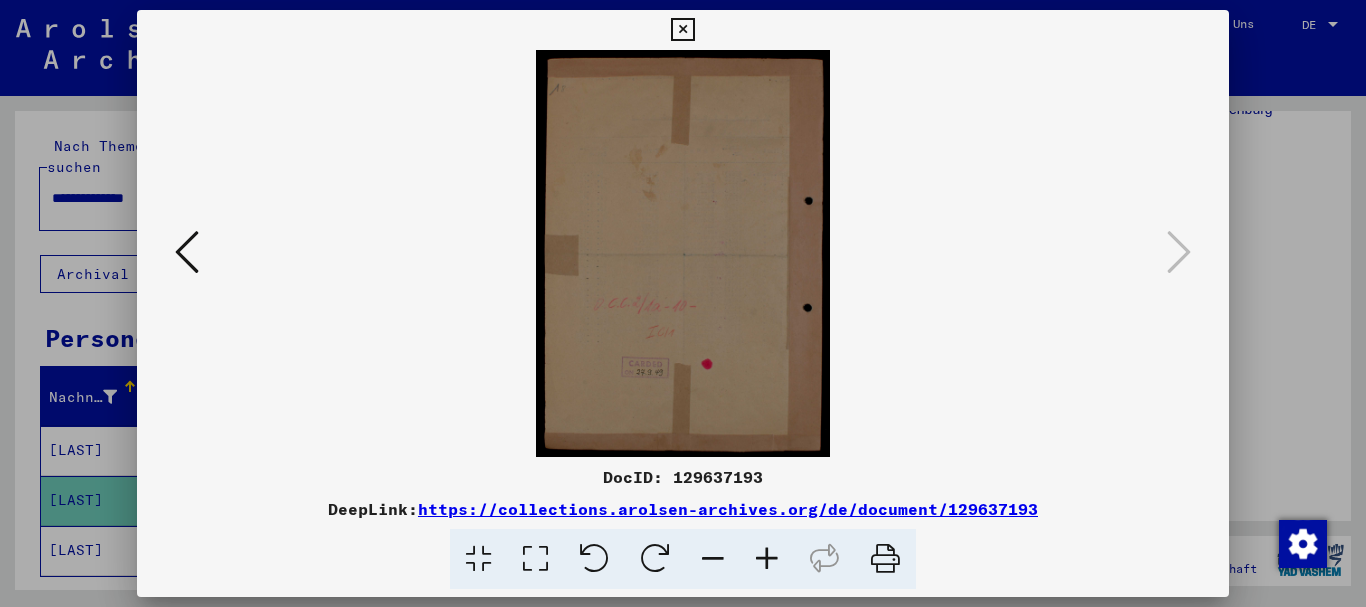 click at bounding box center [767, 559] 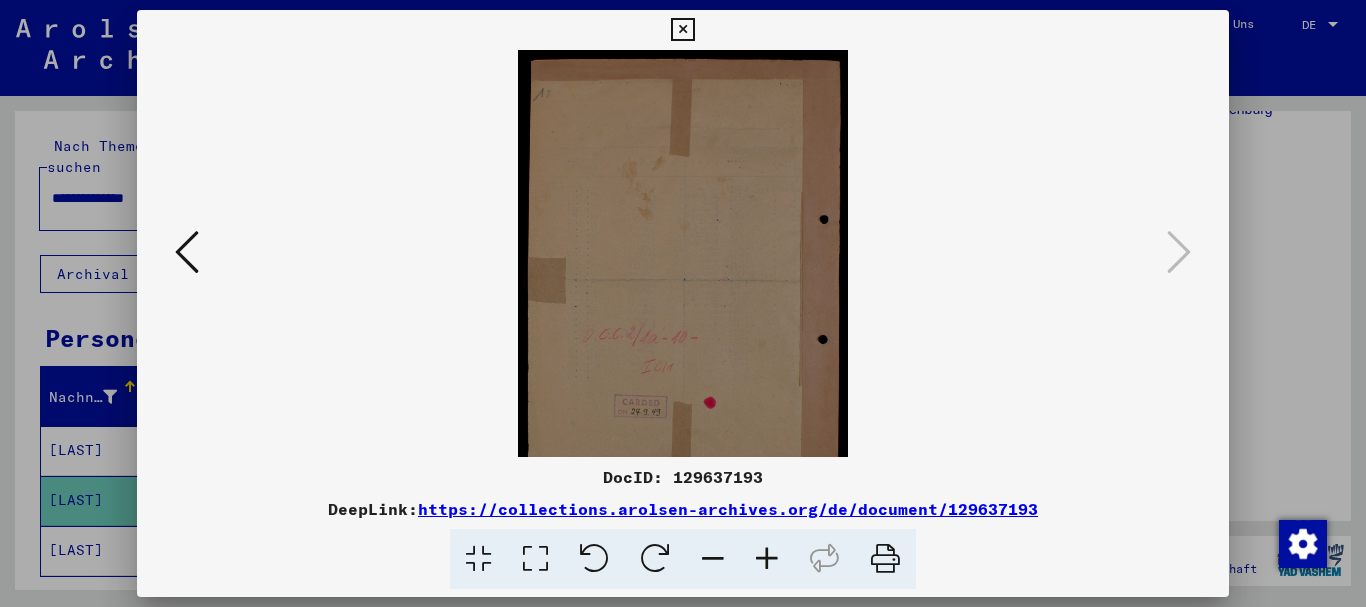 click at bounding box center [767, 559] 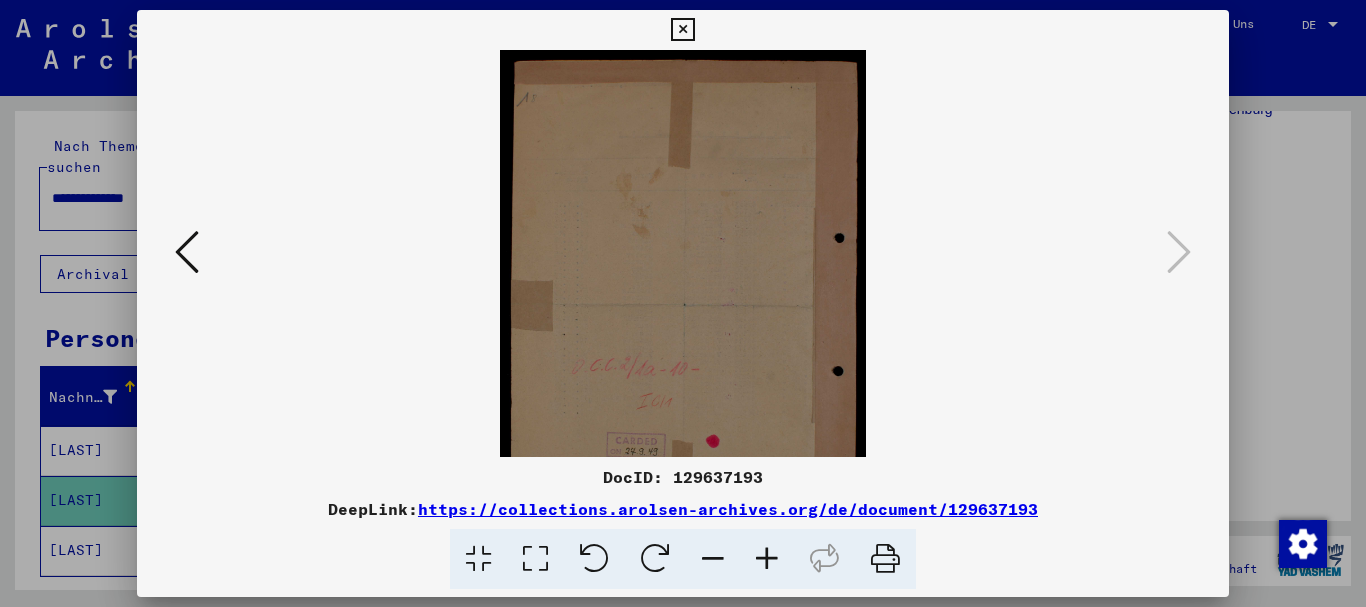 click at bounding box center [767, 559] 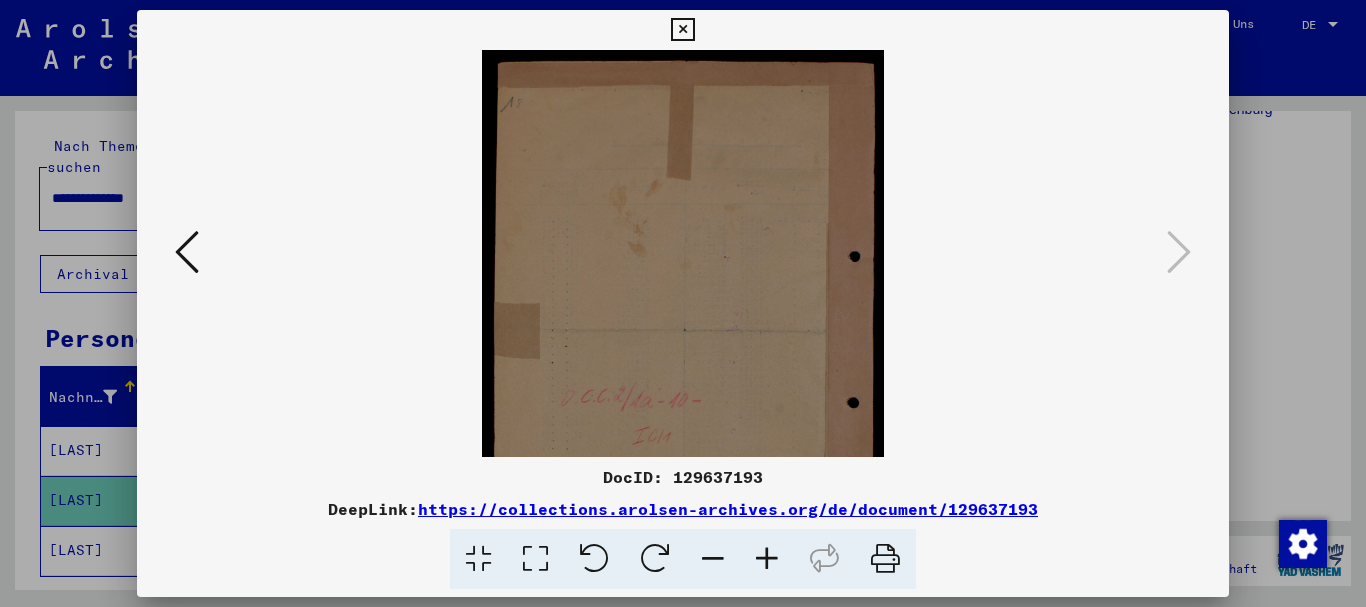click at bounding box center [767, 559] 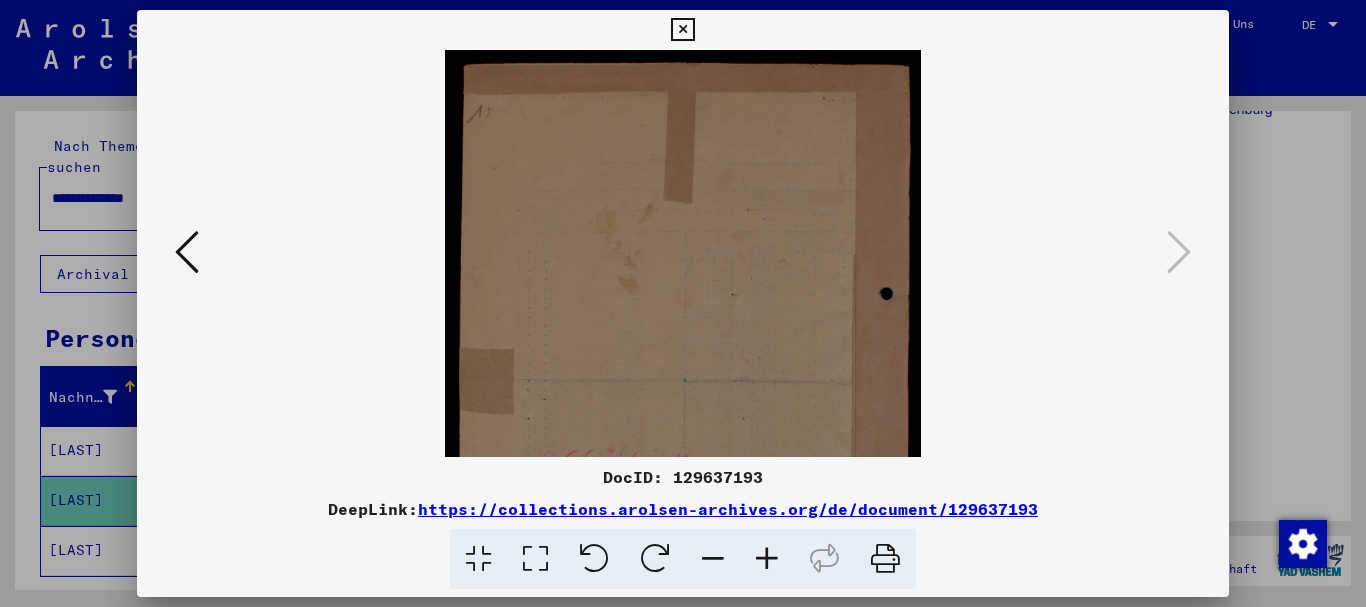 click at bounding box center (767, 559) 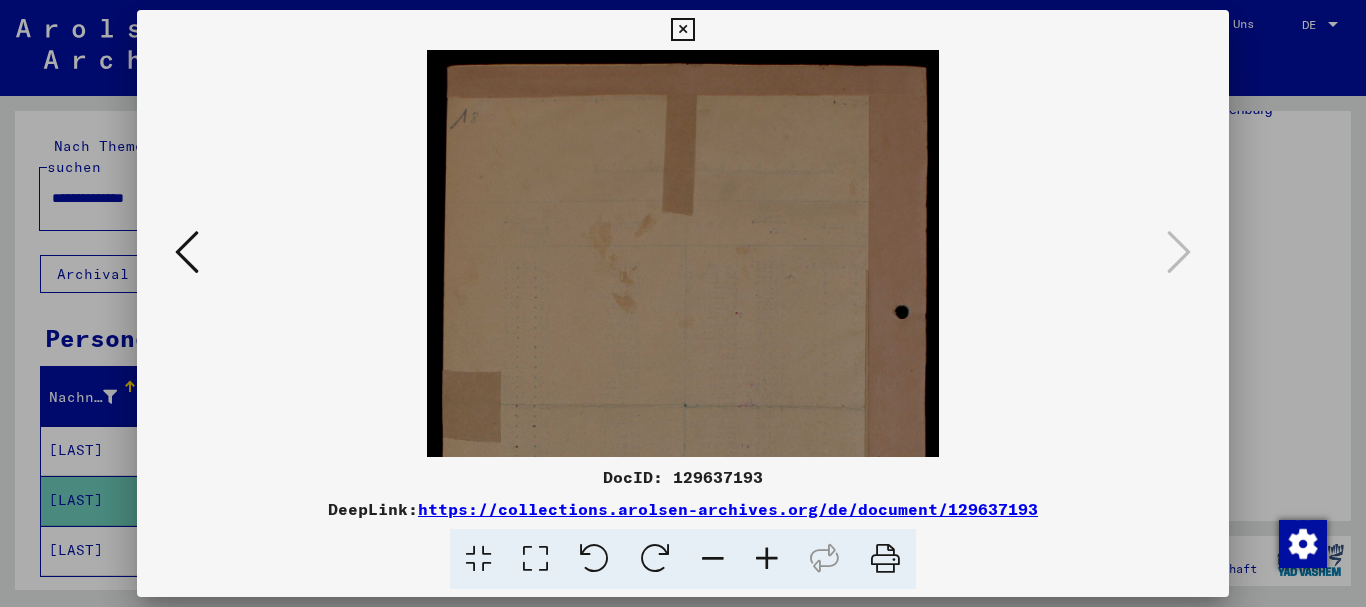 click at bounding box center [767, 559] 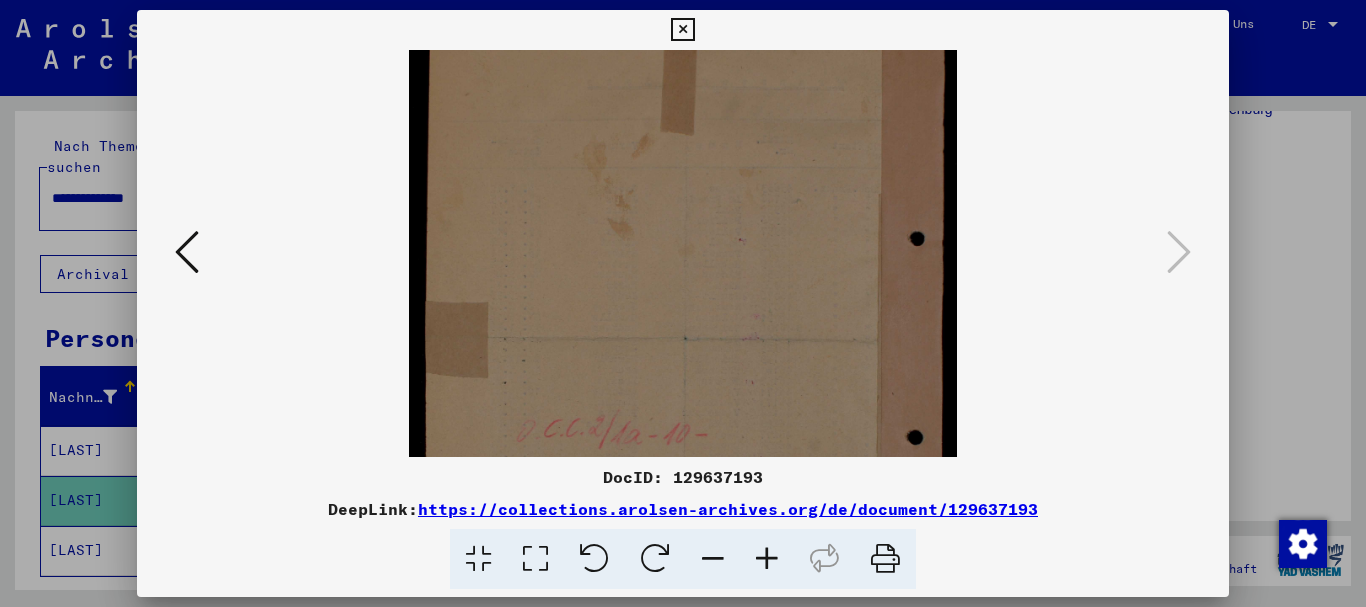 scroll, scrollTop: 350, scrollLeft: 0, axis: vertical 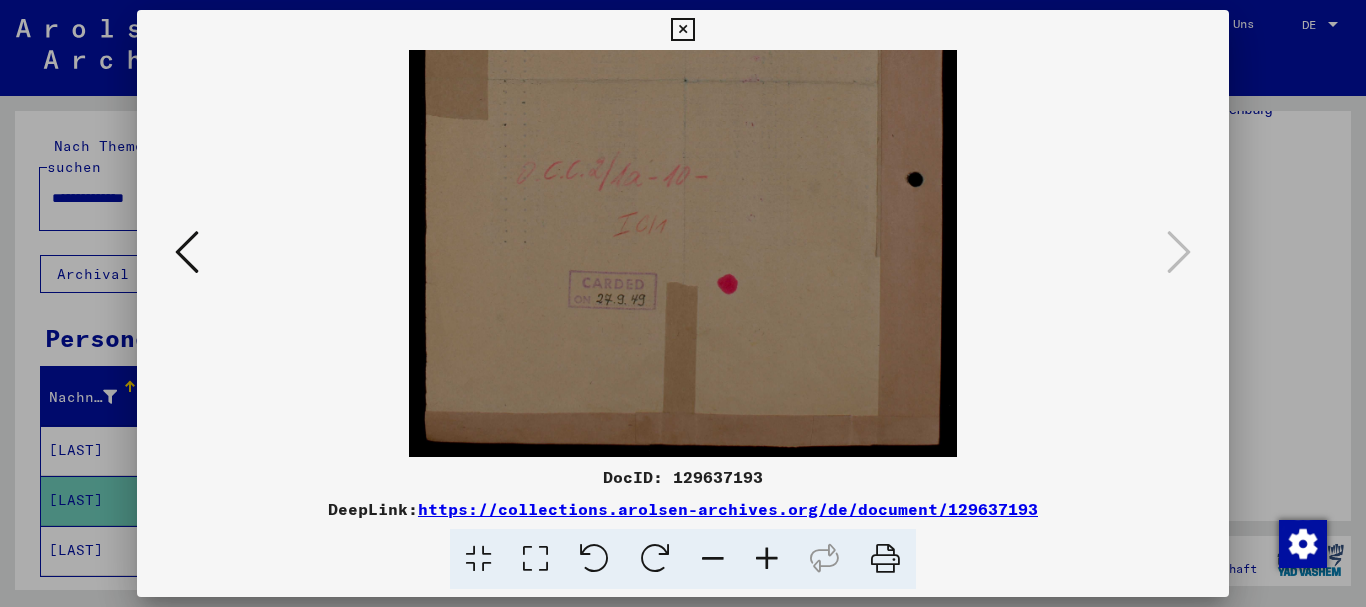 drag, startPoint x: 657, startPoint y: 341, endPoint x: 666, endPoint y: 35, distance: 306.13232 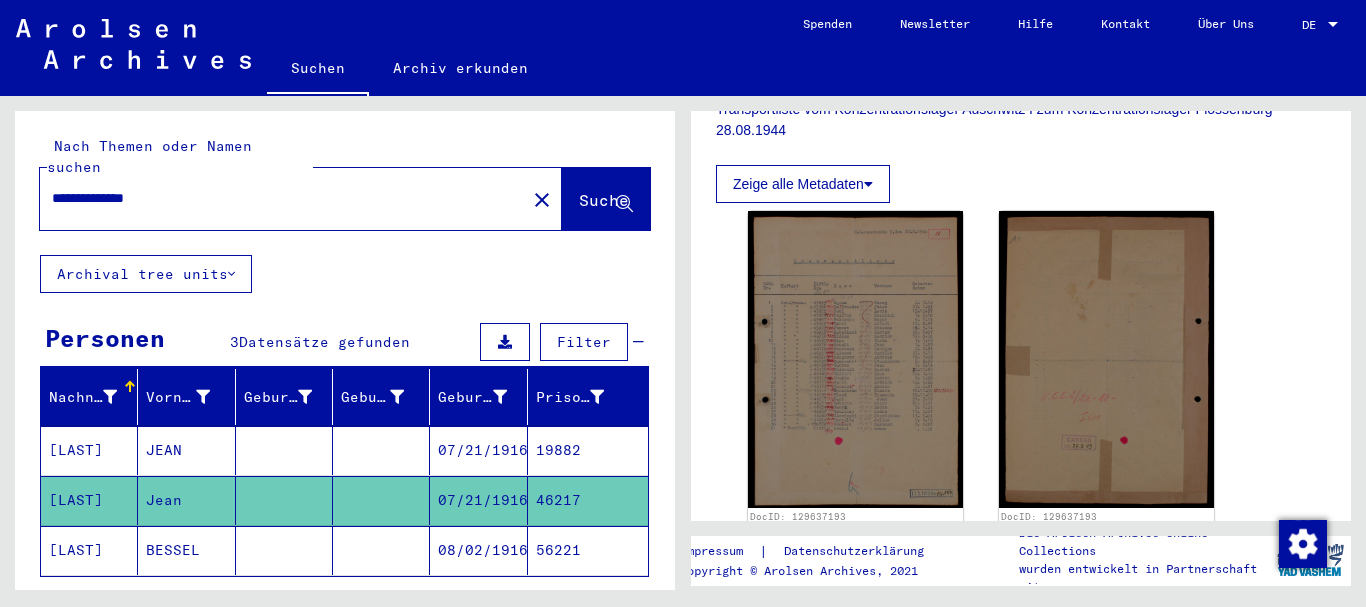click at bounding box center [284, 500] 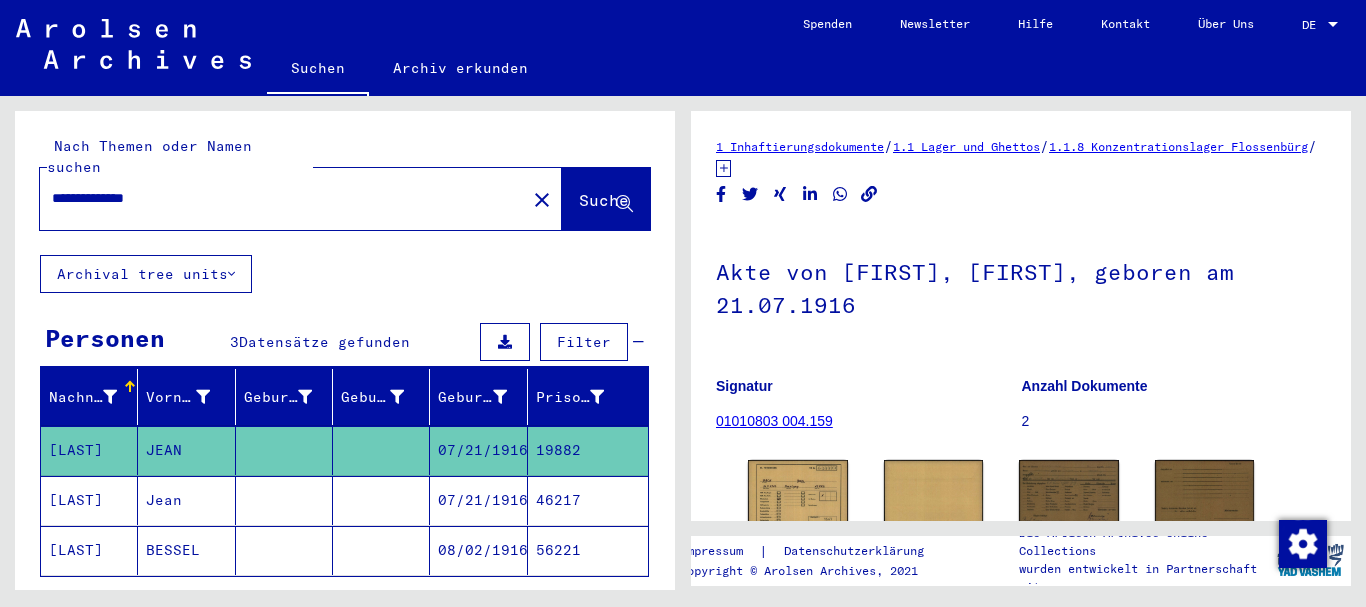scroll, scrollTop: 0, scrollLeft: 0, axis: both 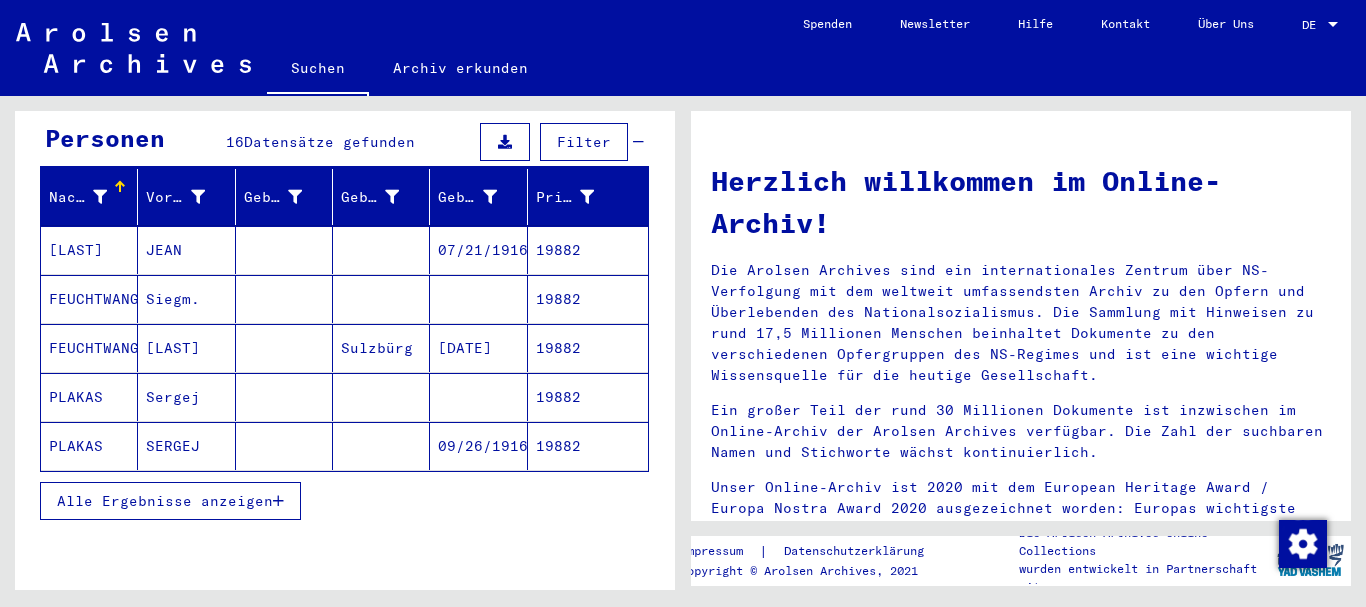 click on "Alle Ergebnisse anzeigen" at bounding box center [165, 501] 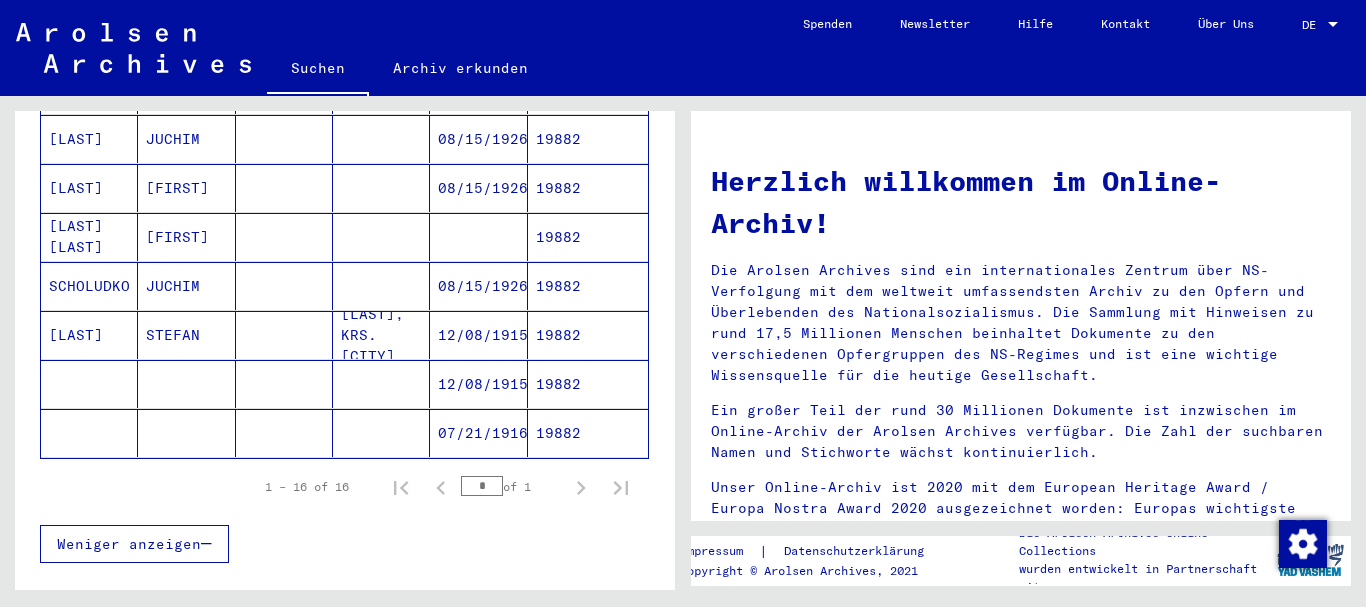 scroll, scrollTop: 800, scrollLeft: 0, axis: vertical 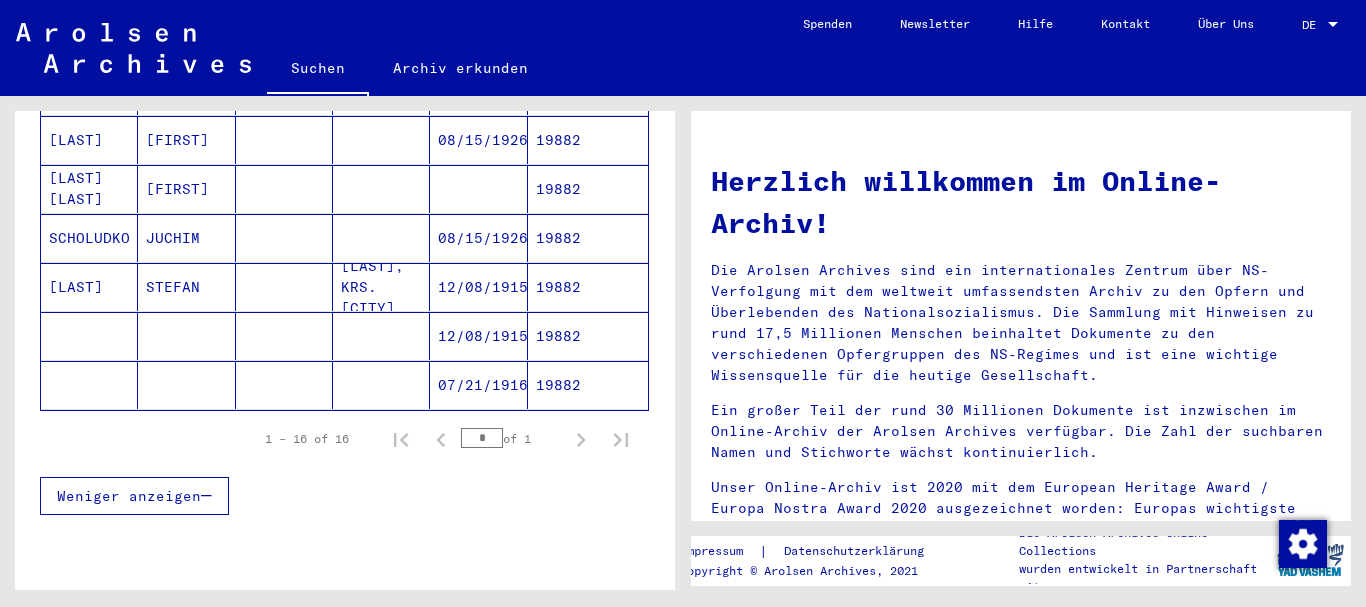 click on "07/21/1916" 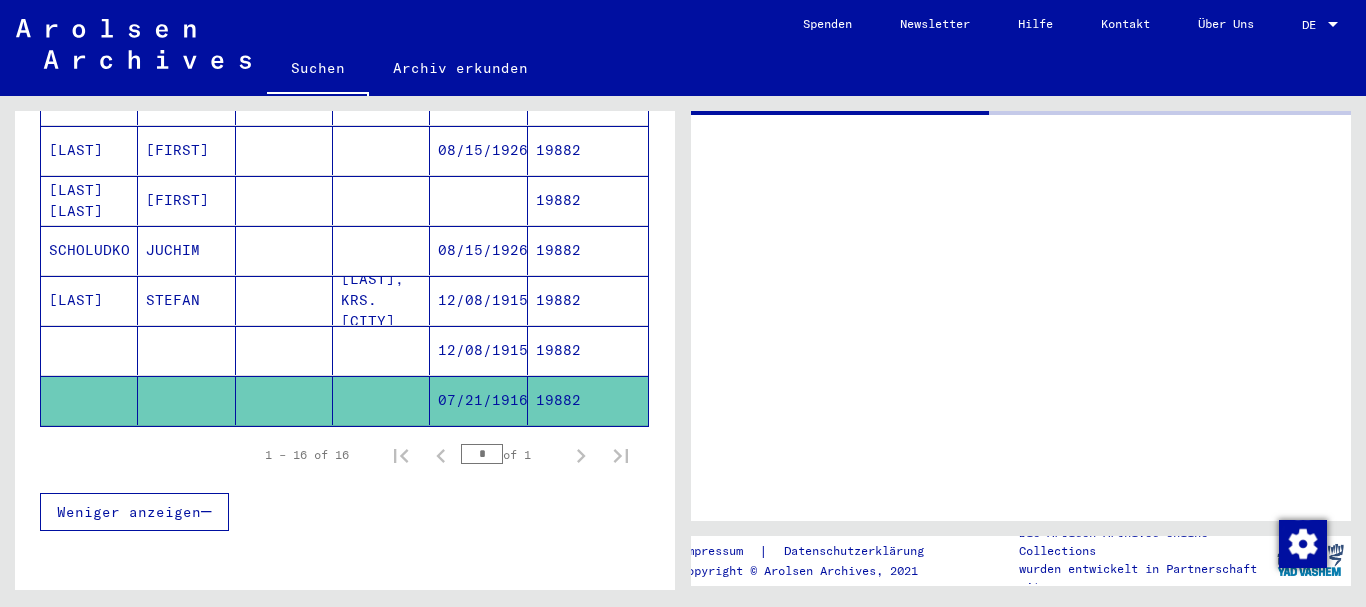 scroll, scrollTop: 810, scrollLeft: 0, axis: vertical 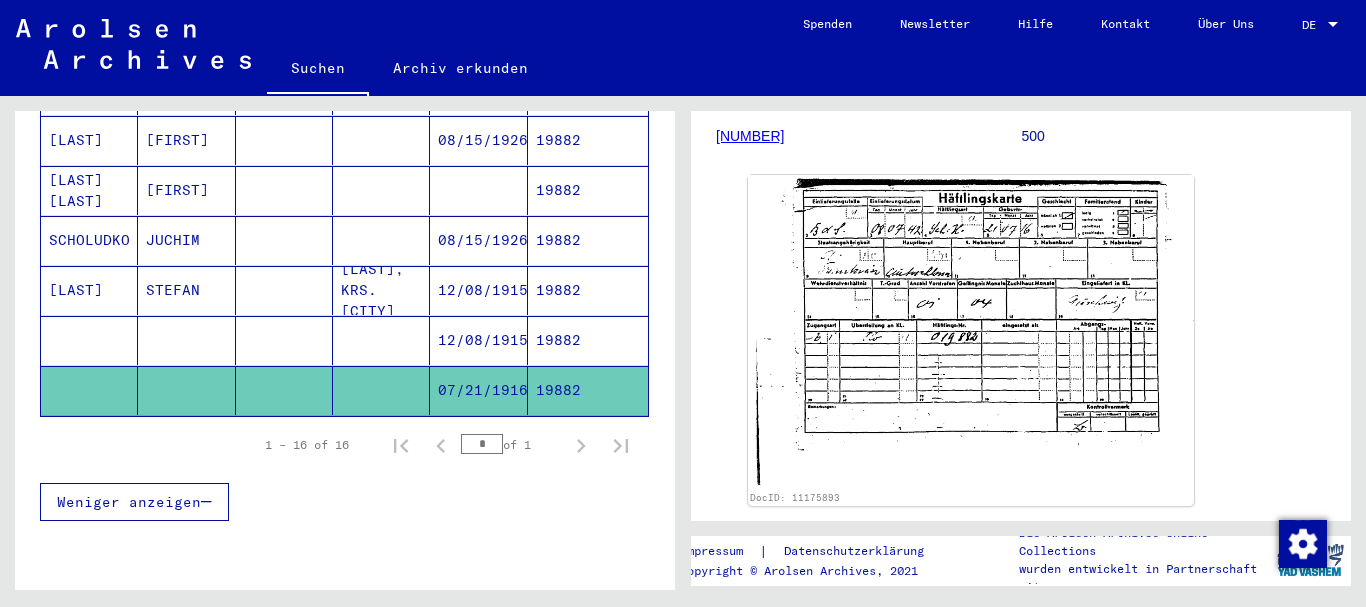click on "DocID: 11175893" 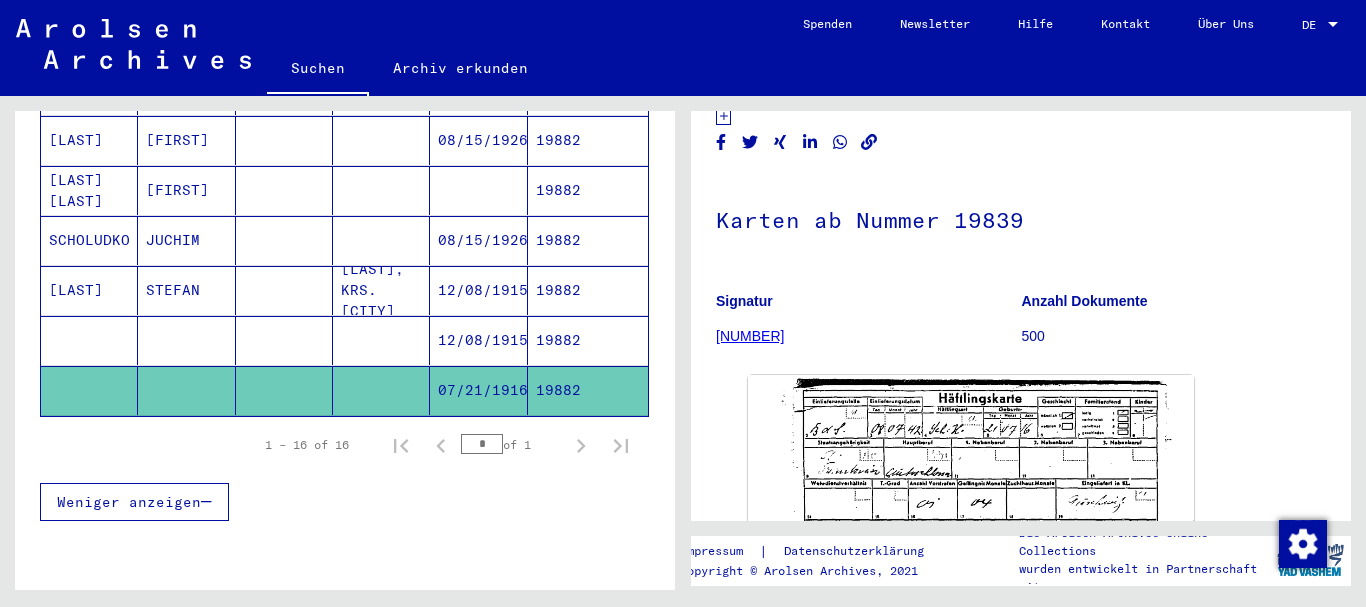 scroll, scrollTop: 0, scrollLeft: 0, axis: both 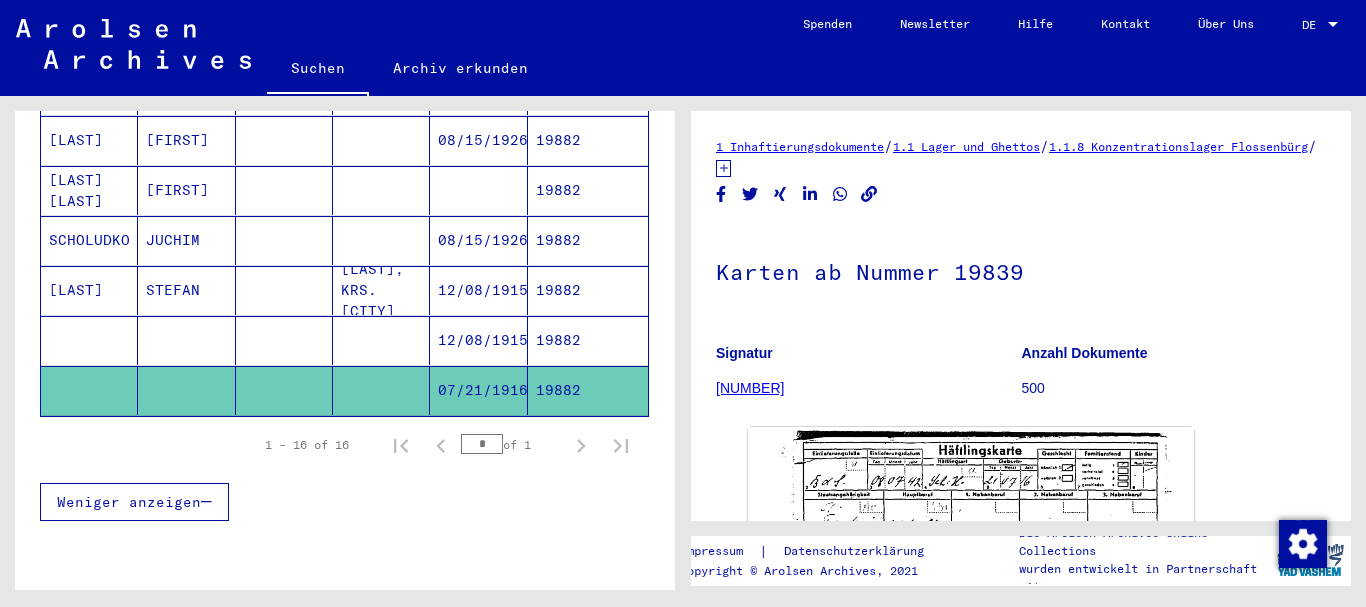 click 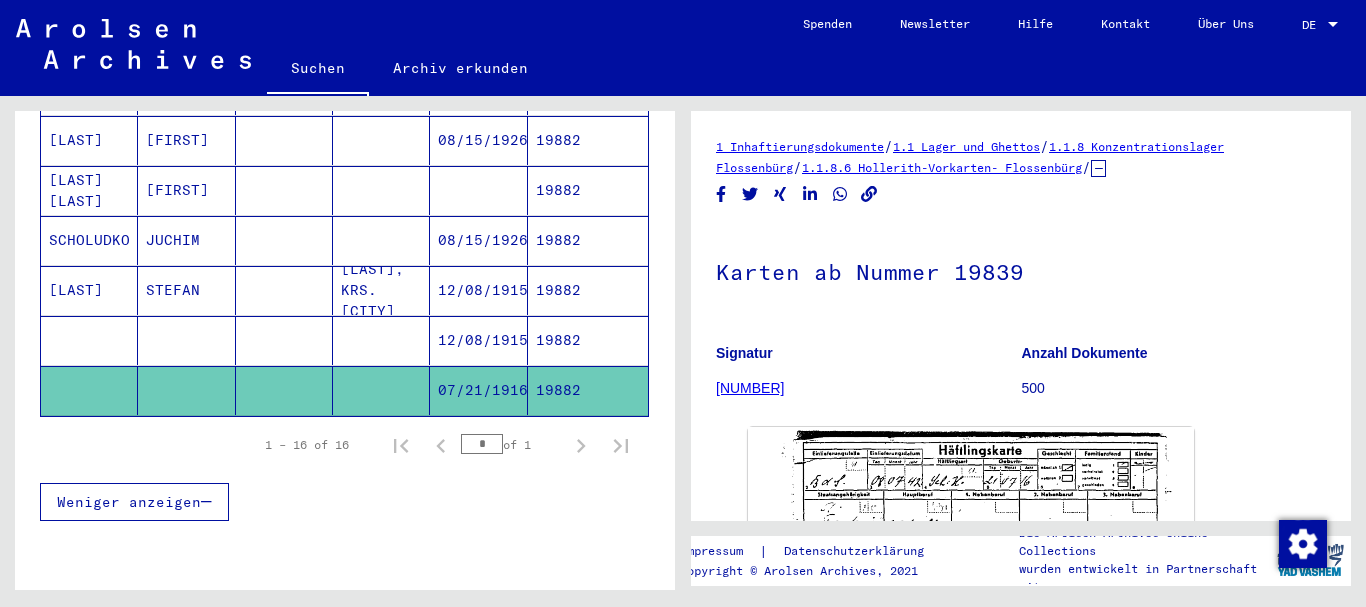 scroll, scrollTop: 831, scrollLeft: 0, axis: vertical 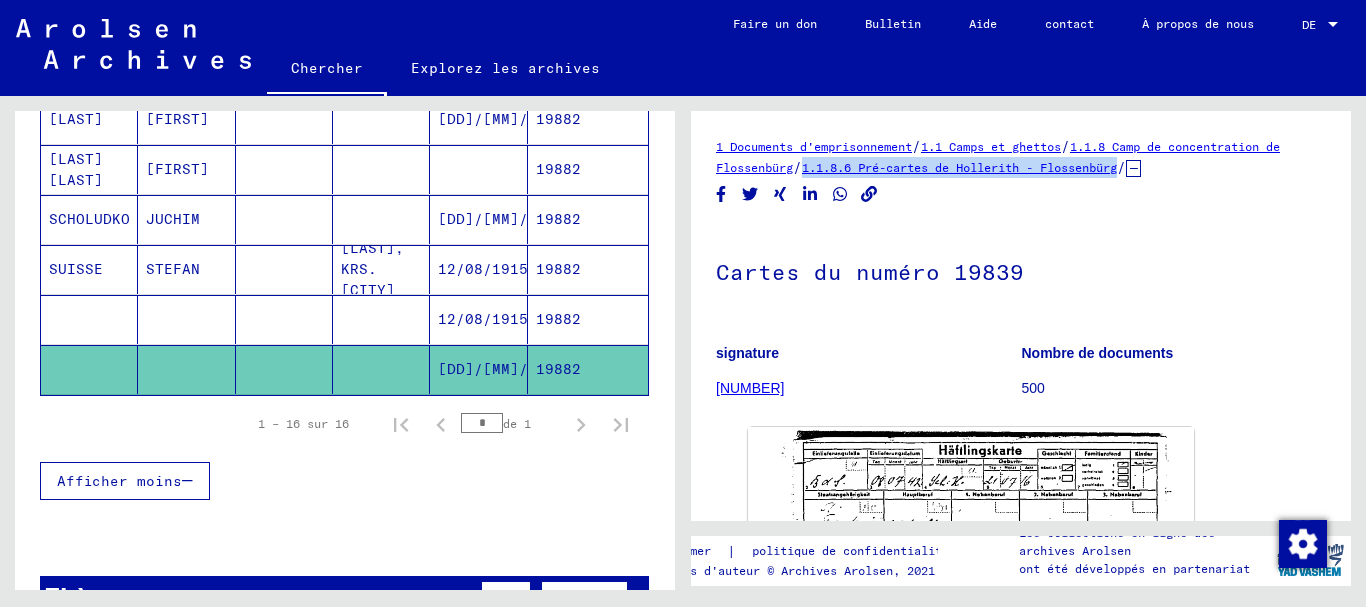 drag, startPoint x: 944, startPoint y: 175, endPoint x: 1284, endPoint y: 169, distance: 340.05295 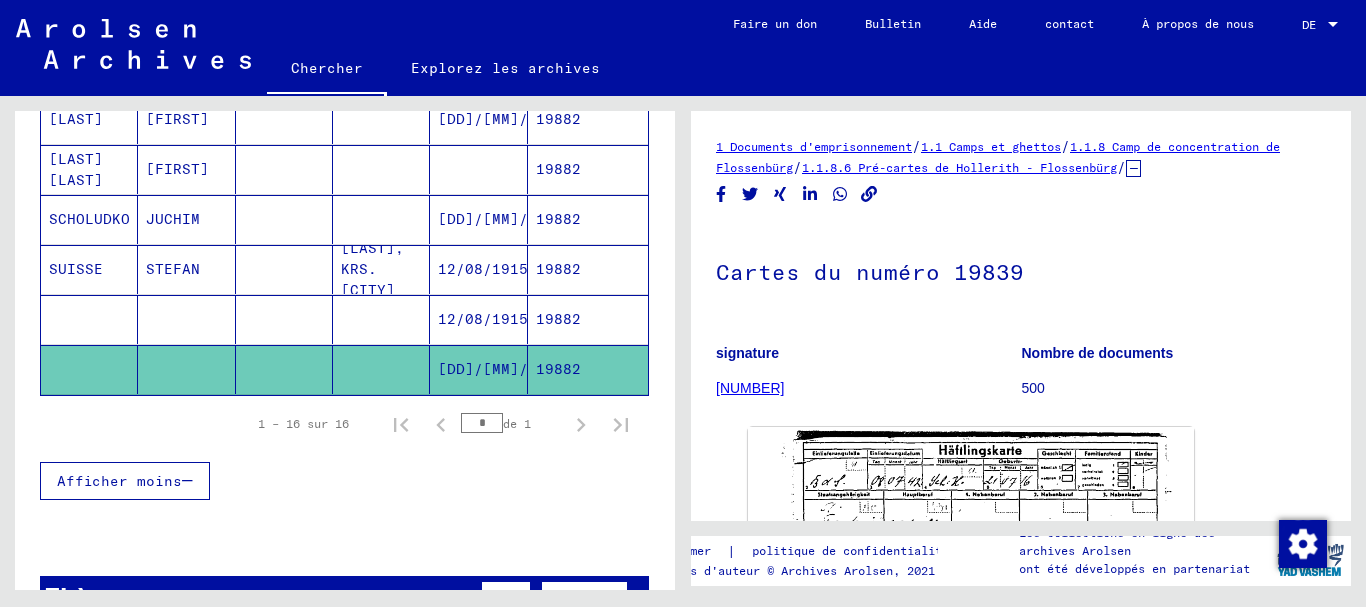click on "19882" at bounding box center (588, 369) 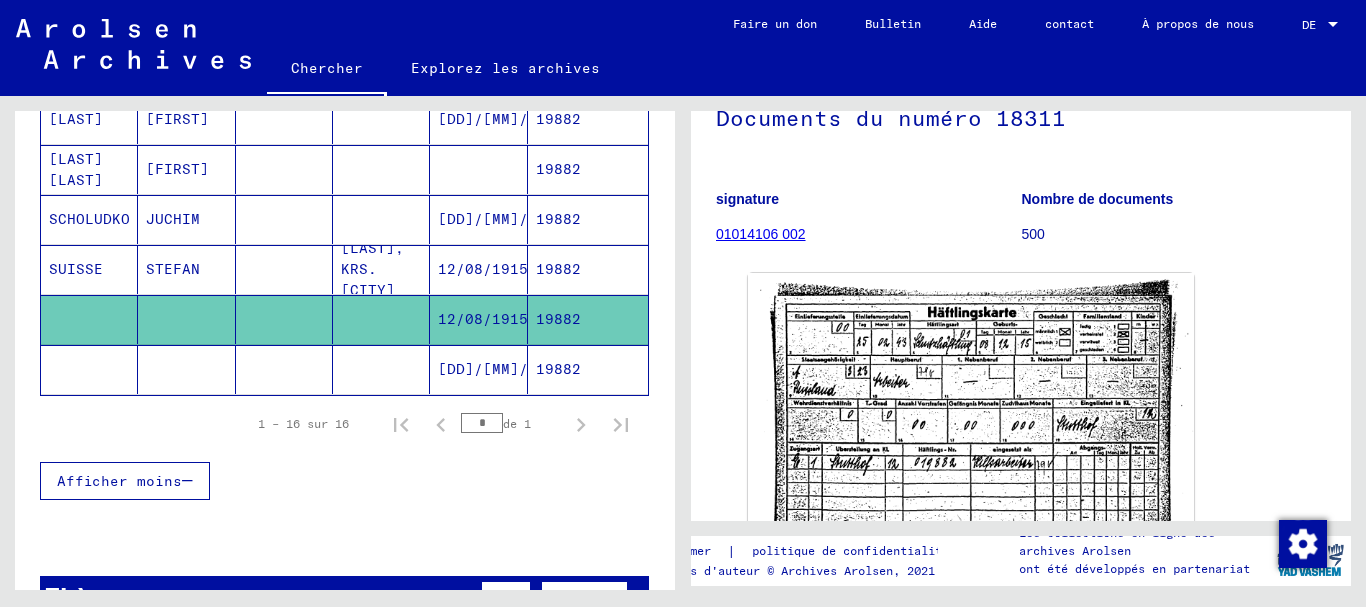 scroll, scrollTop: 200, scrollLeft: 0, axis: vertical 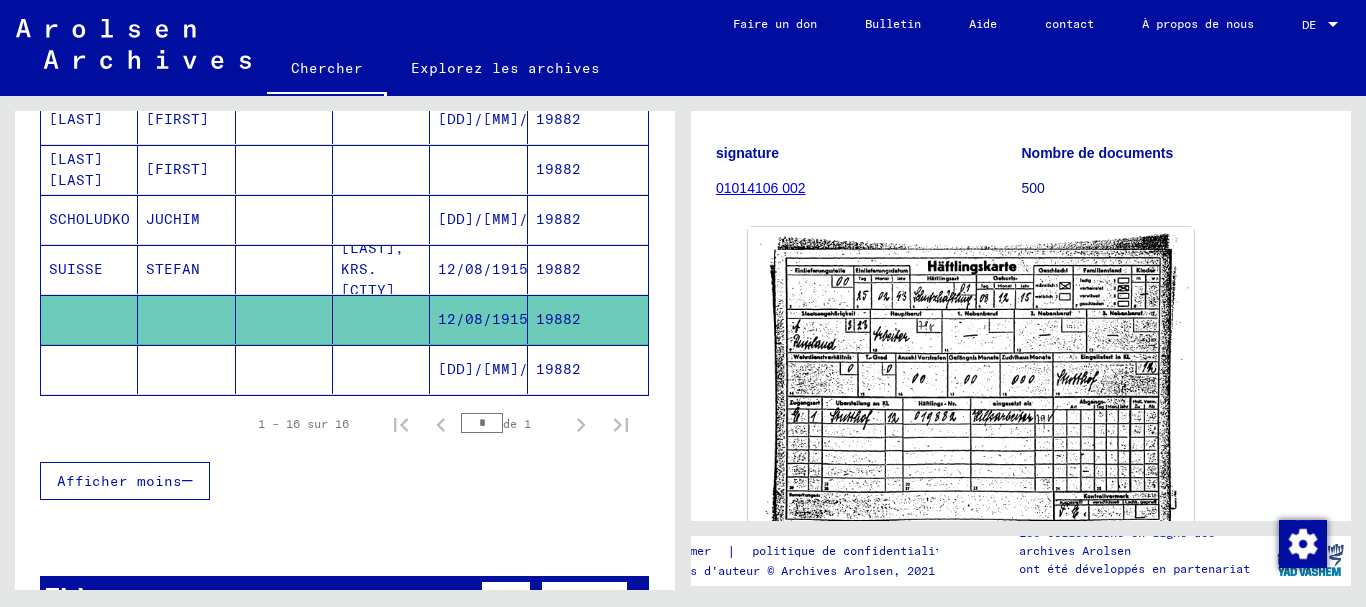 click on "[DD]/[MM]/[YYYY]" 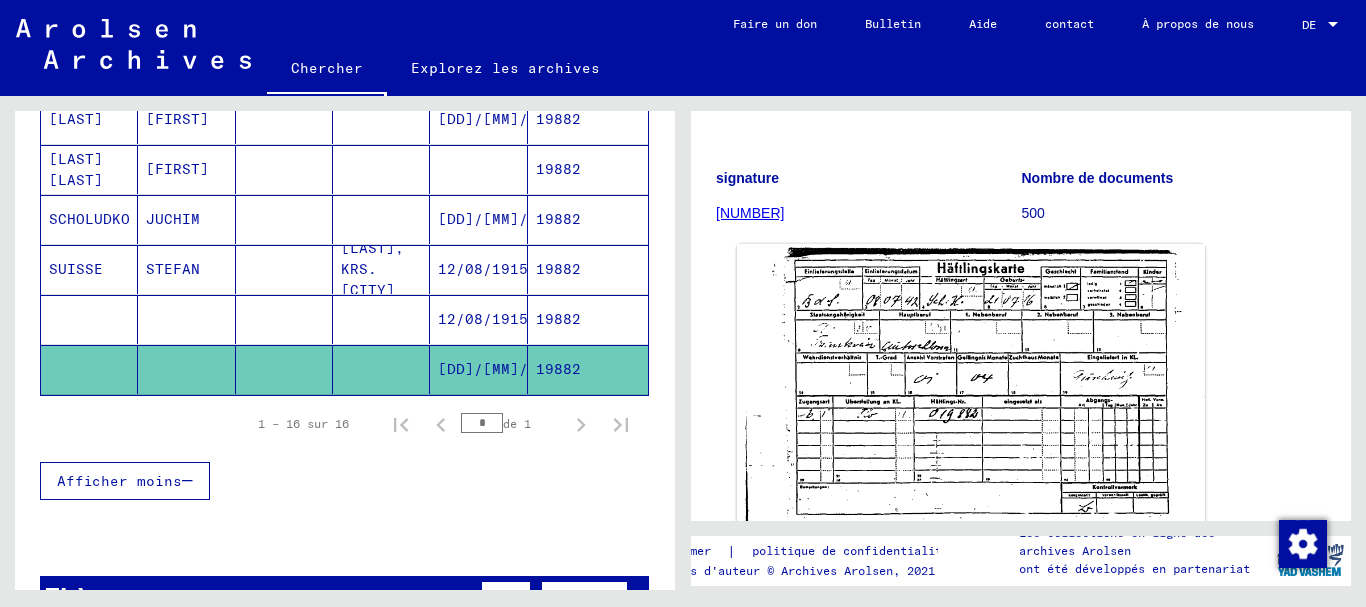 scroll, scrollTop: 200, scrollLeft: 0, axis: vertical 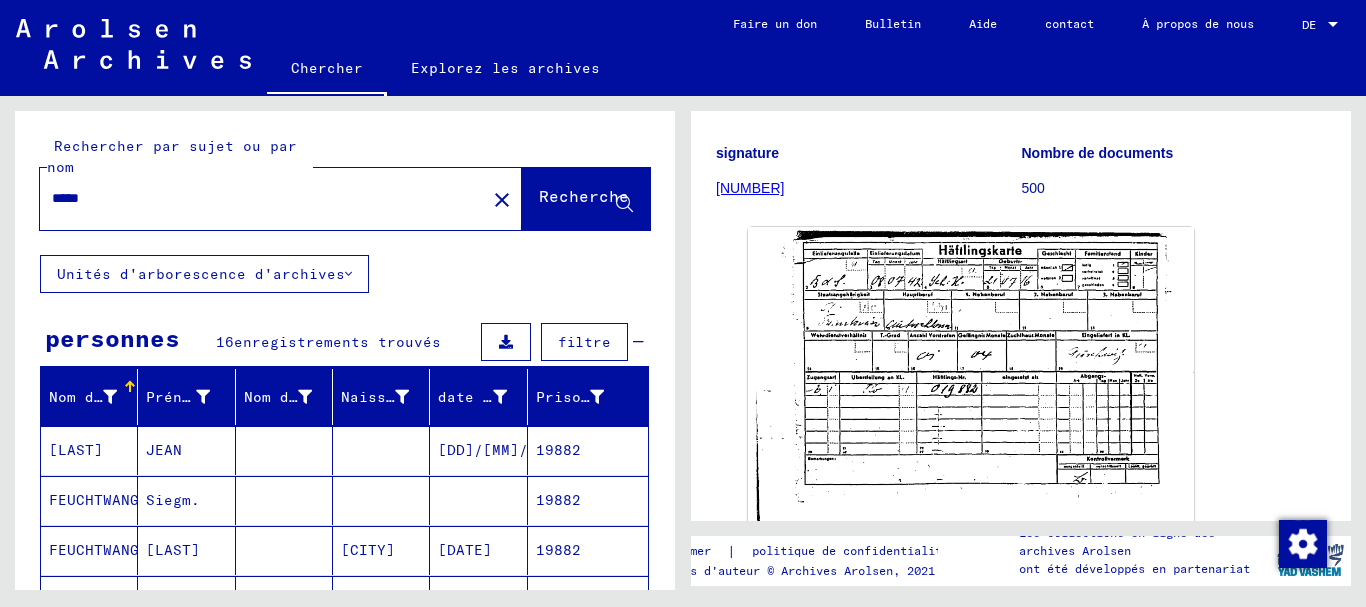 drag, startPoint x: 118, startPoint y: 203, endPoint x: 2, endPoint y: 206, distance: 116.03879 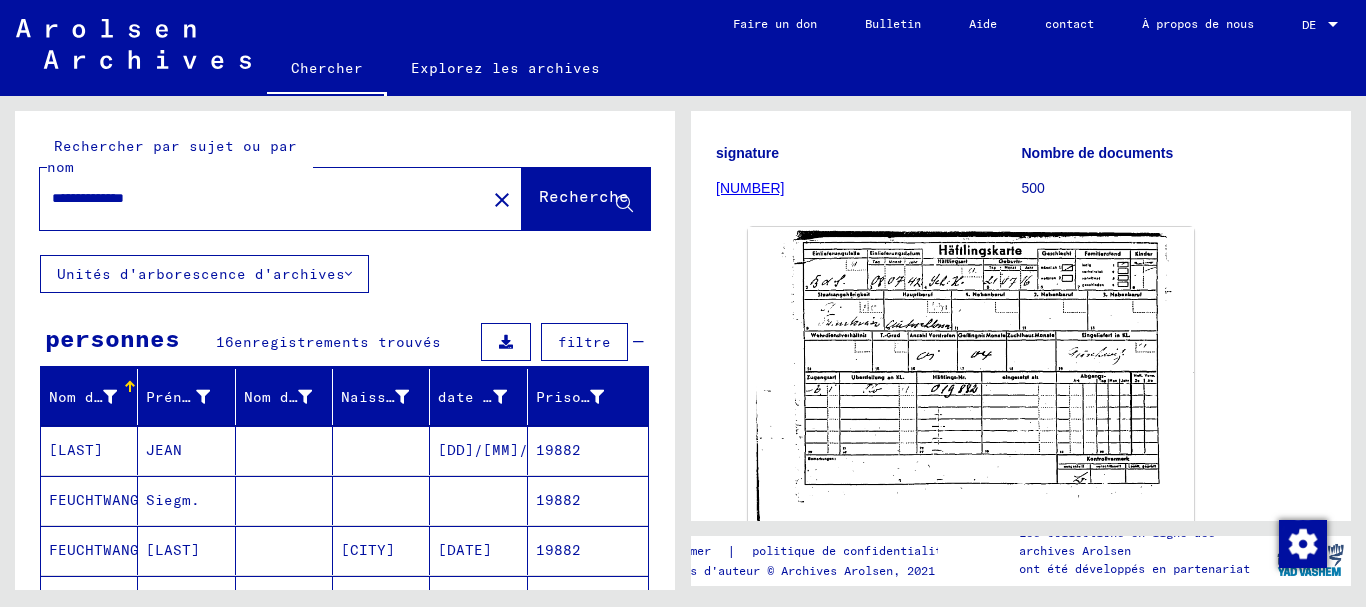 type on "**********" 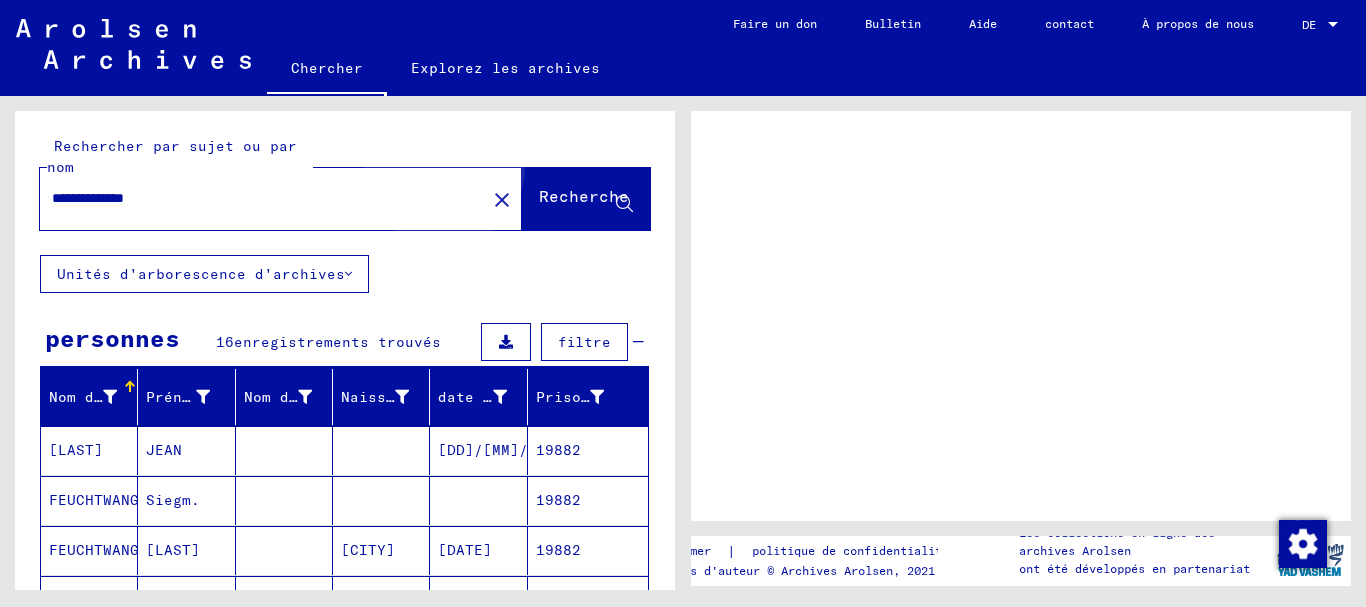 scroll, scrollTop: 0, scrollLeft: 0, axis: both 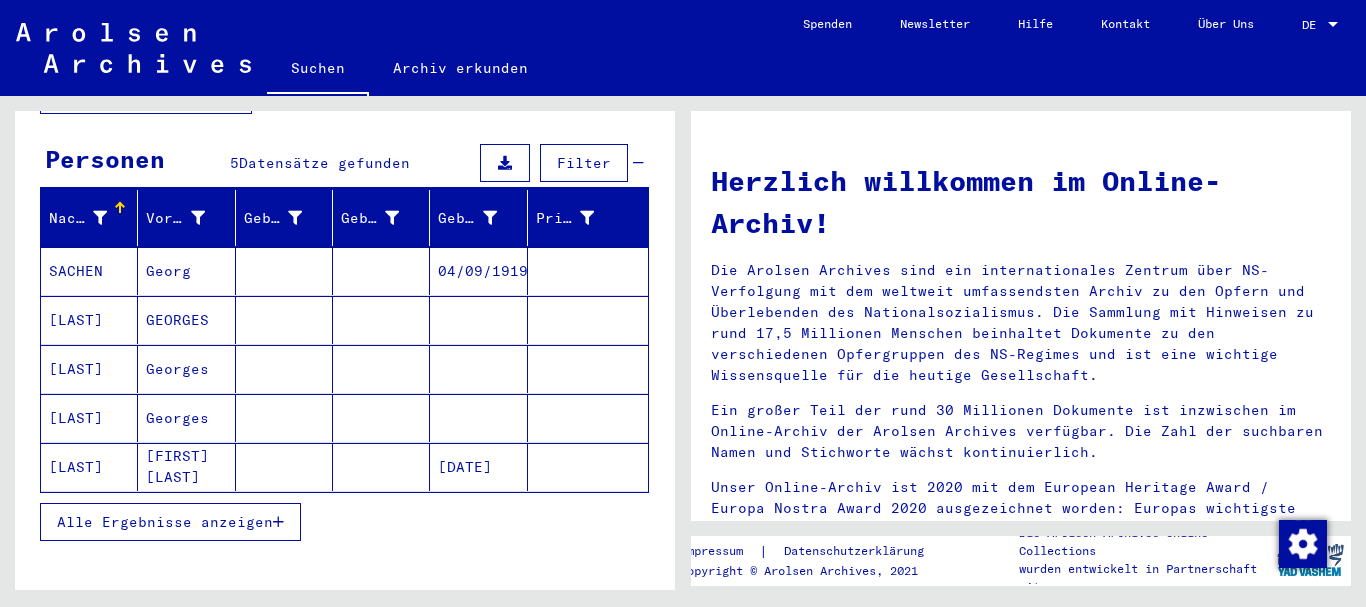 click on "GEORGES" at bounding box center [186, 369] 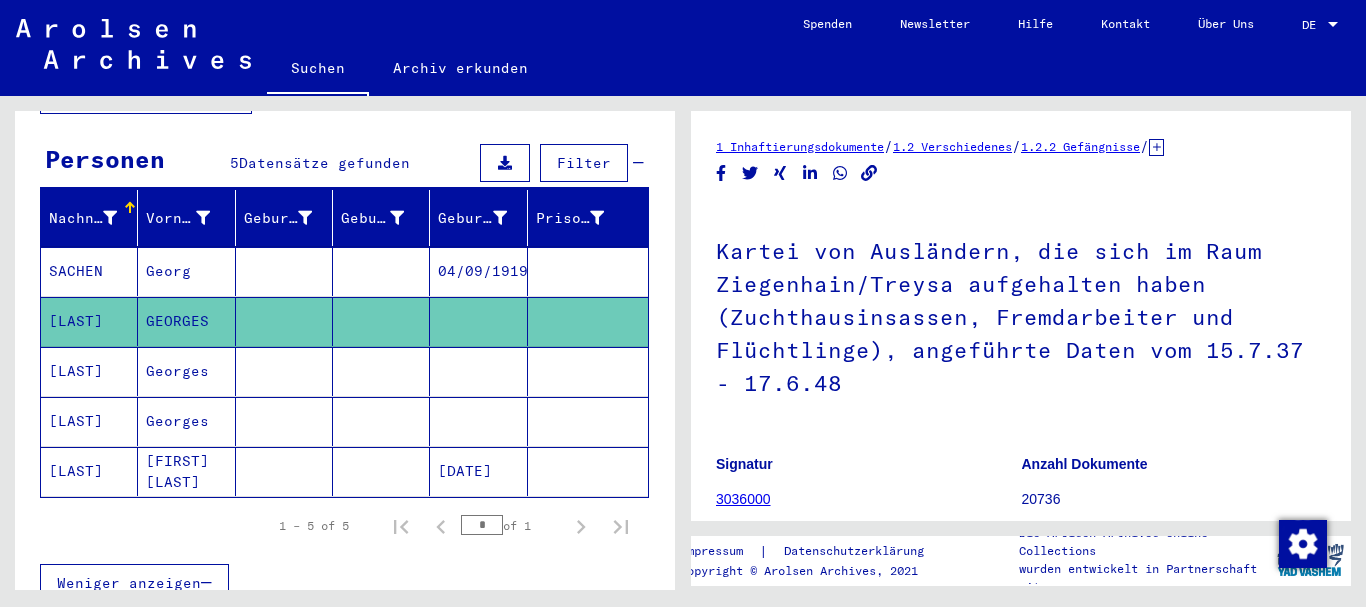 scroll, scrollTop: 0, scrollLeft: 0, axis: both 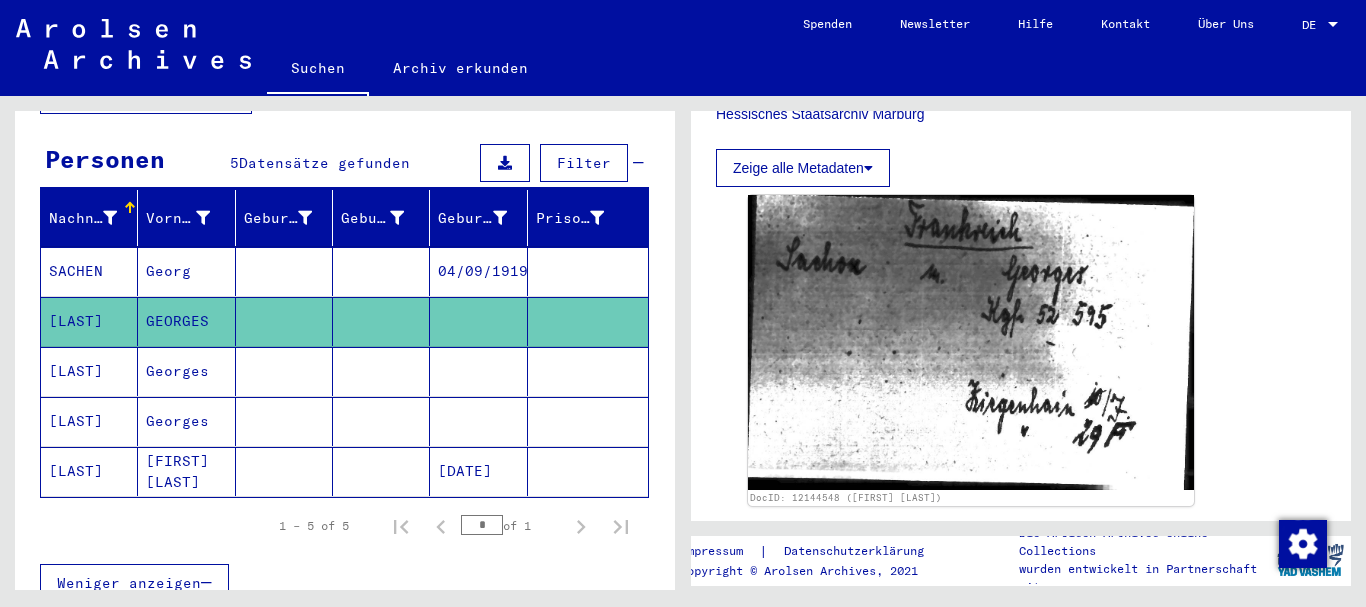 click at bounding box center [284, 421] 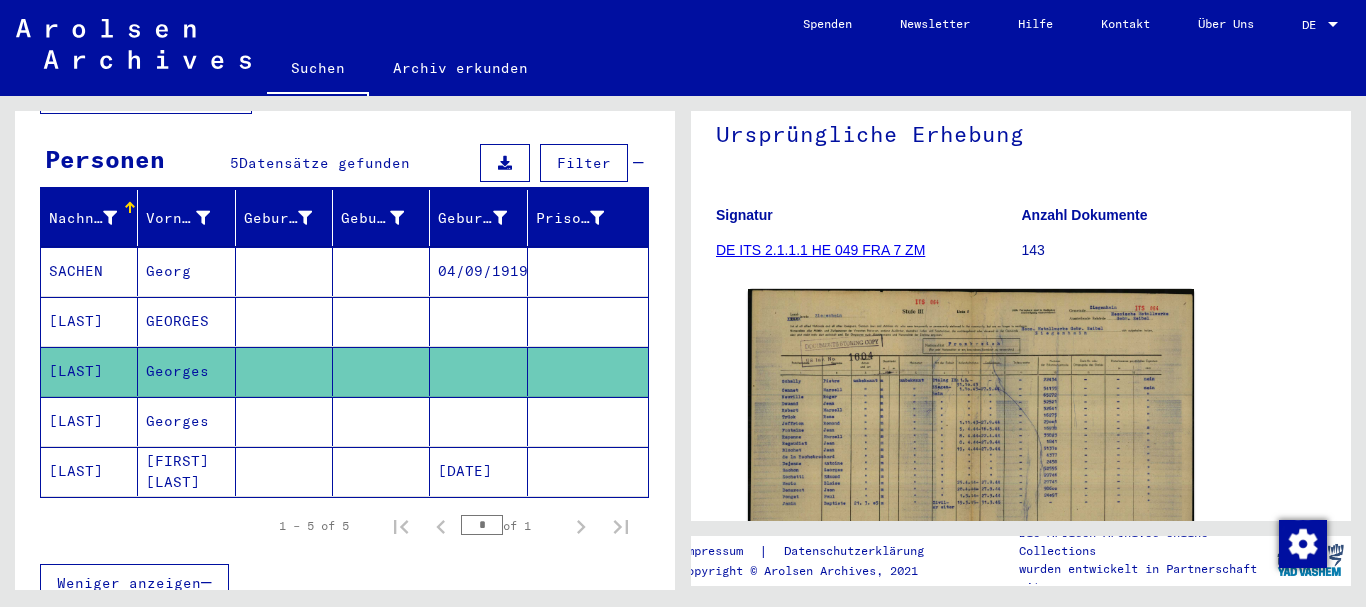 scroll, scrollTop: 200, scrollLeft: 0, axis: vertical 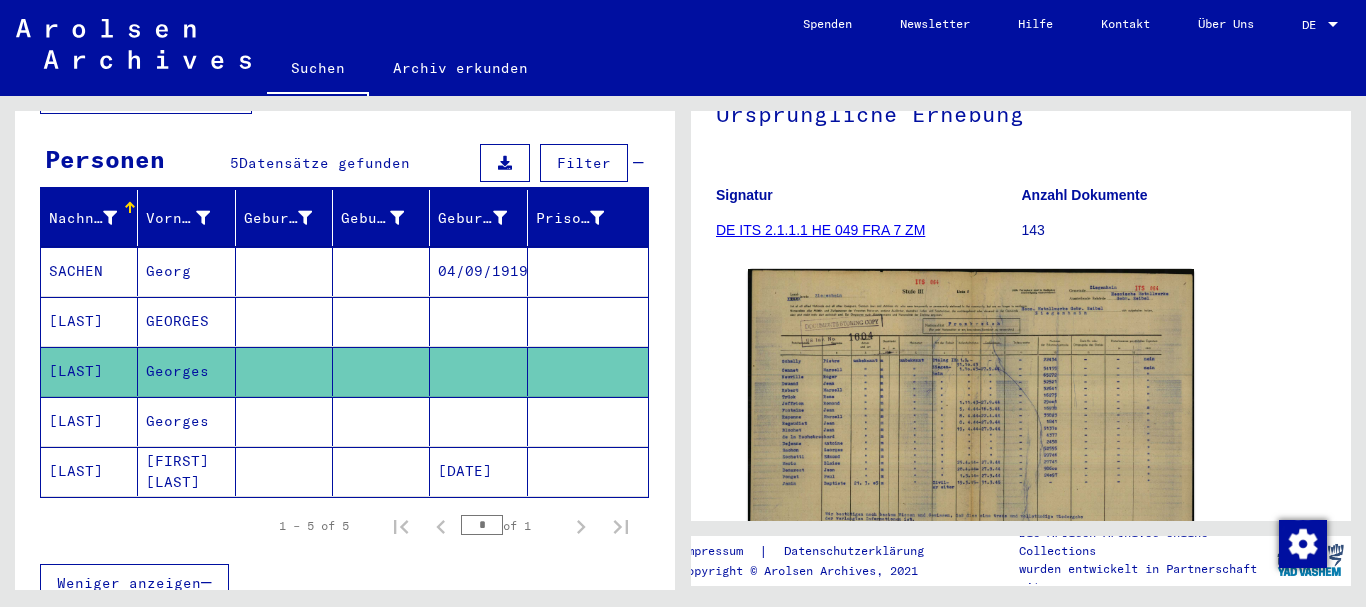 click on "Georges" at bounding box center (186, 471) 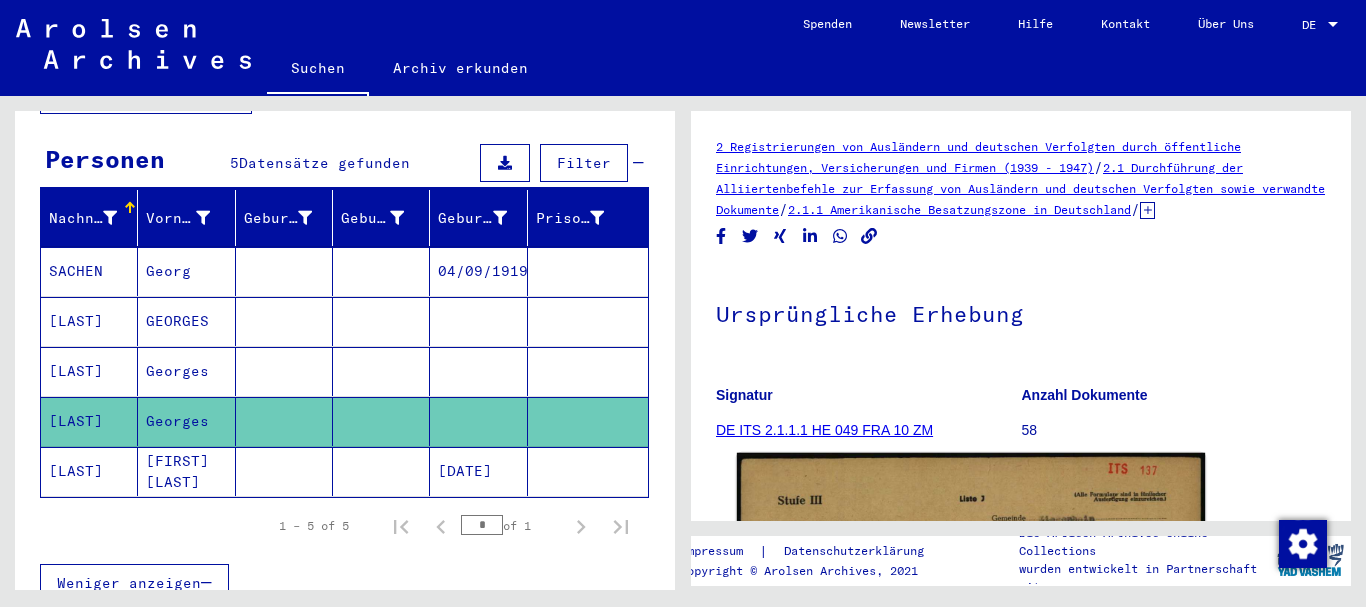 scroll, scrollTop: 400, scrollLeft: 0, axis: vertical 